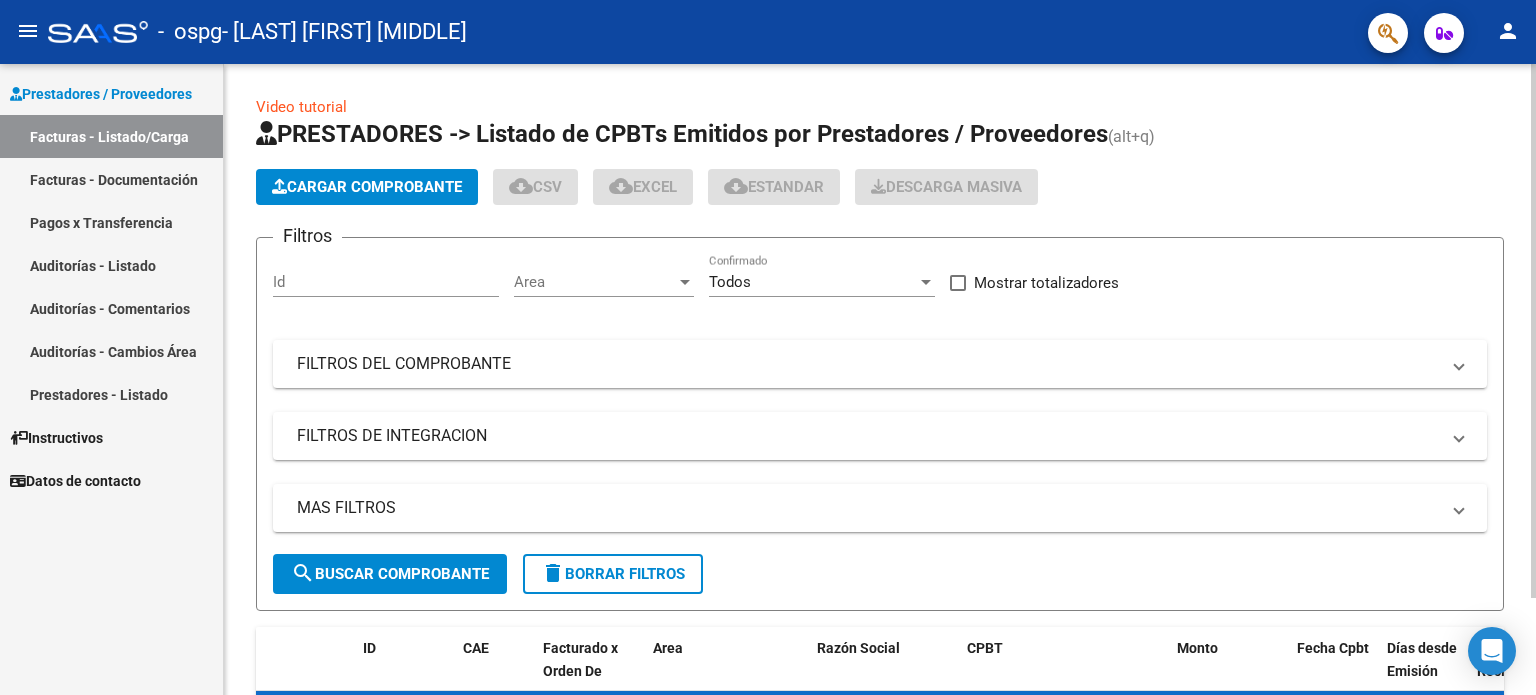 scroll, scrollTop: 0, scrollLeft: 0, axis: both 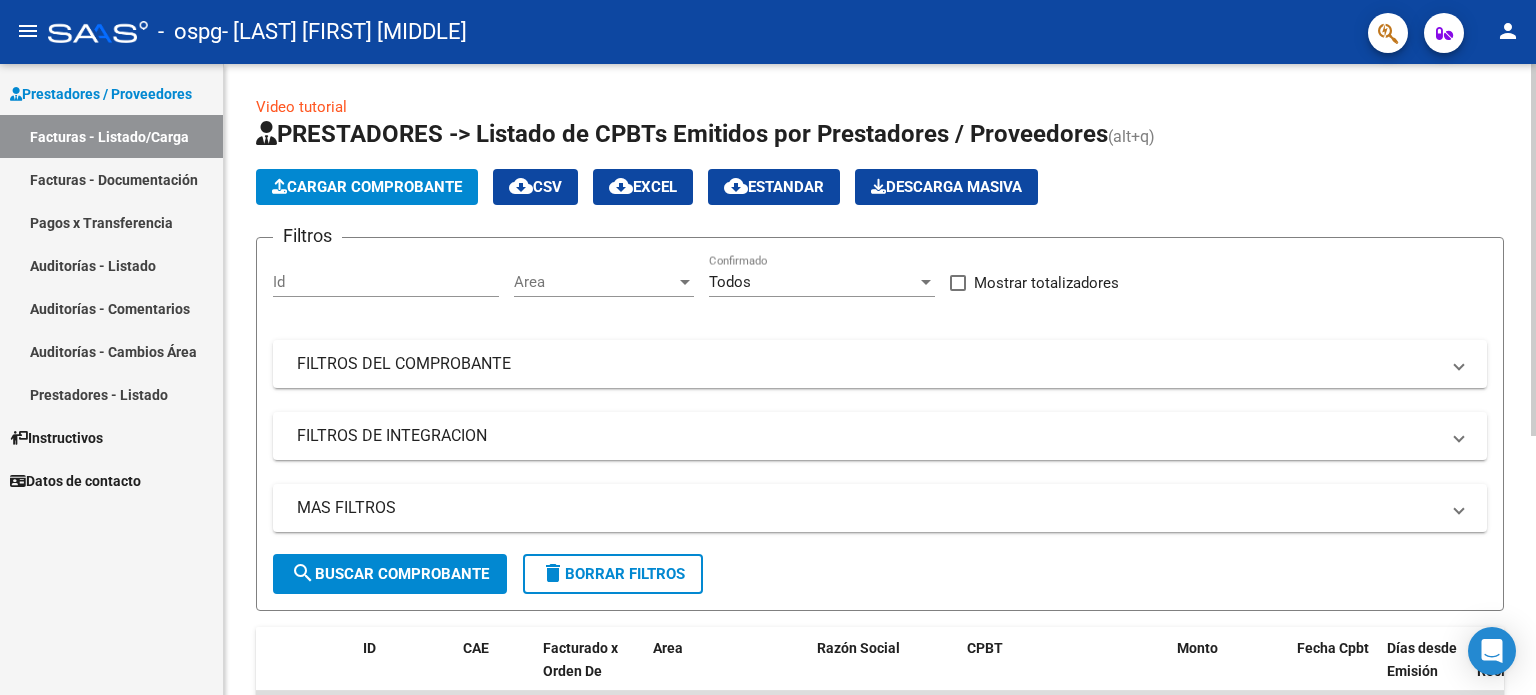click on "Cargar Comprobante" 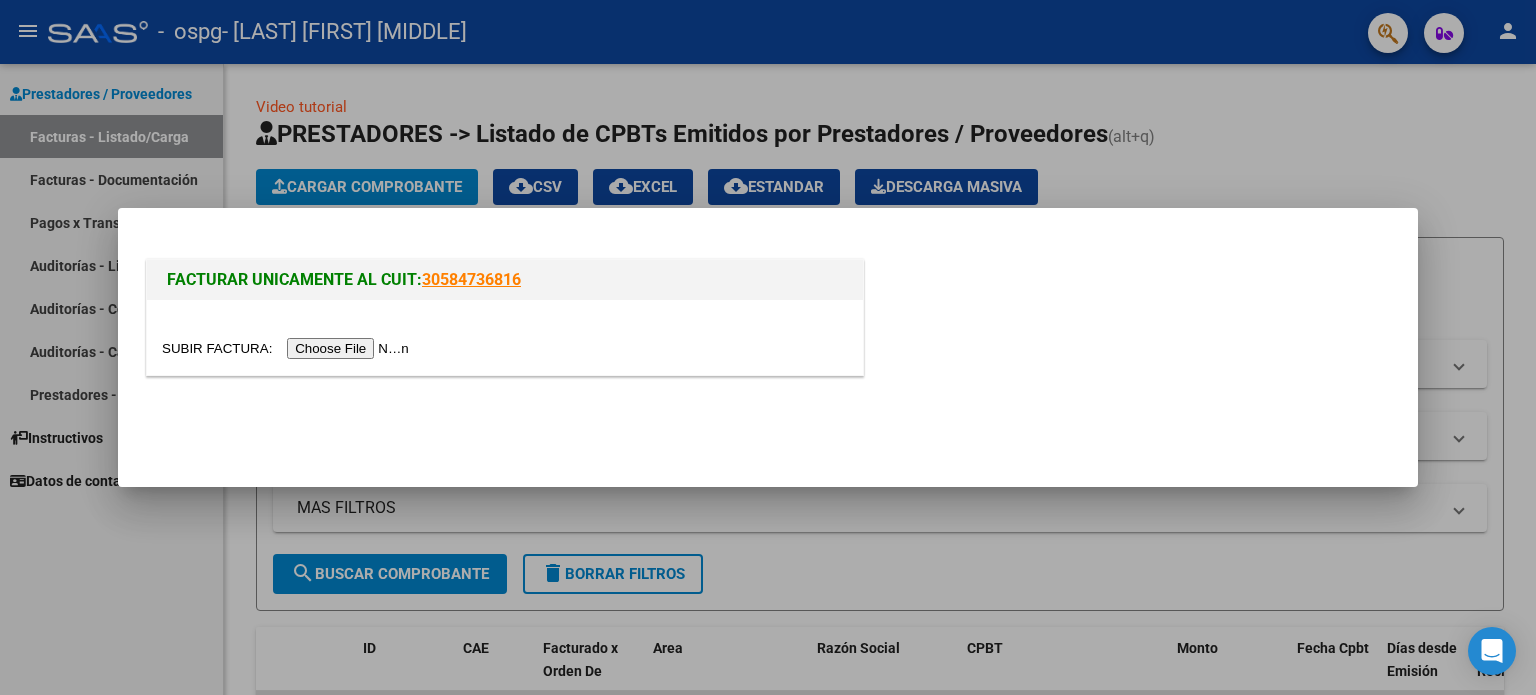 click at bounding box center (288, 348) 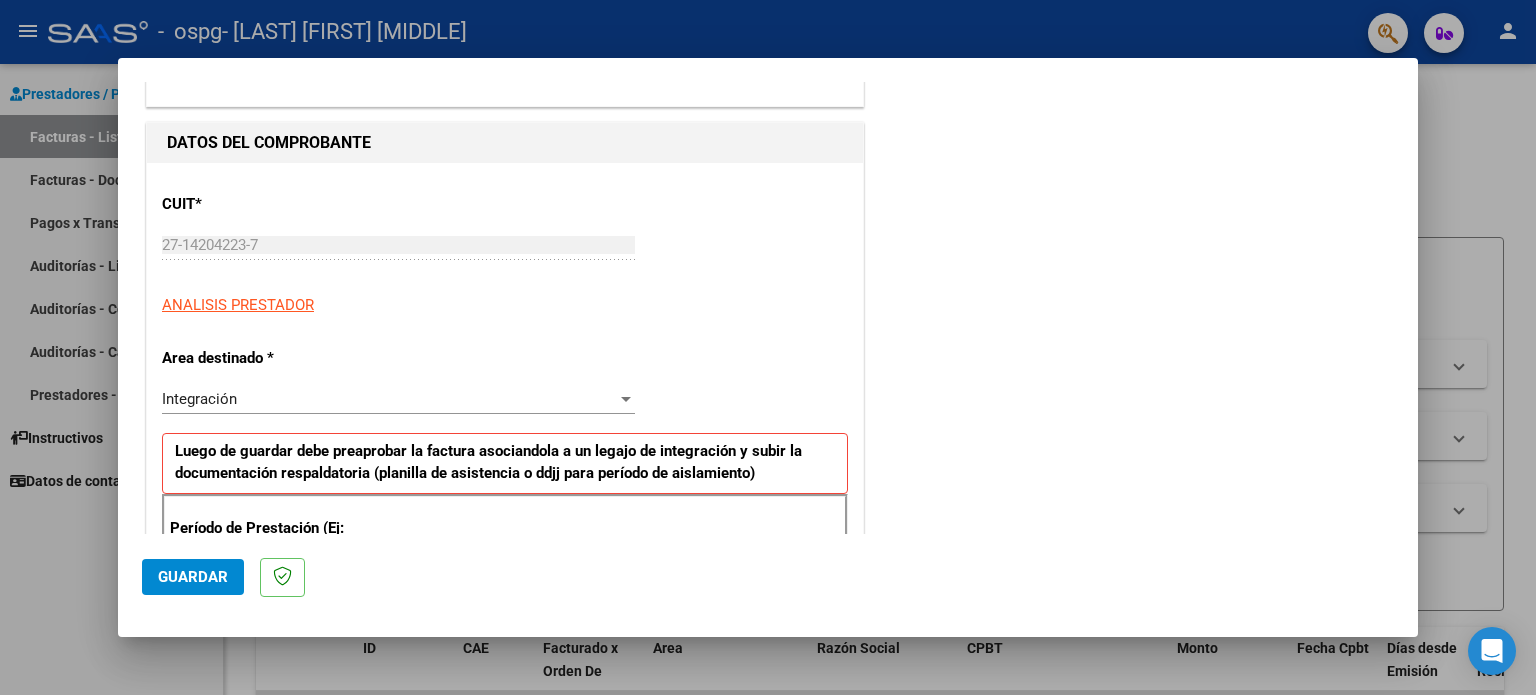 scroll, scrollTop: 200, scrollLeft: 0, axis: vertical 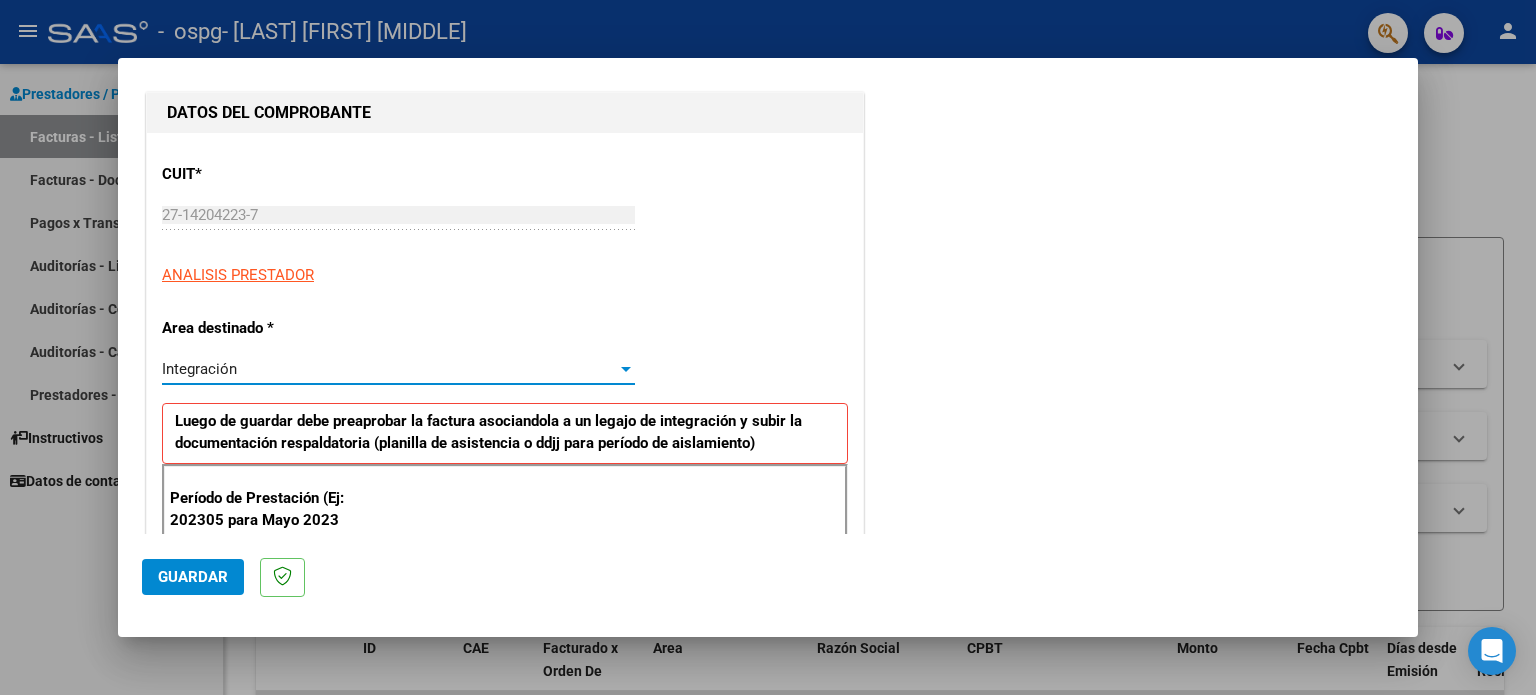 click on "Integración" at bounding box center [389, 369] 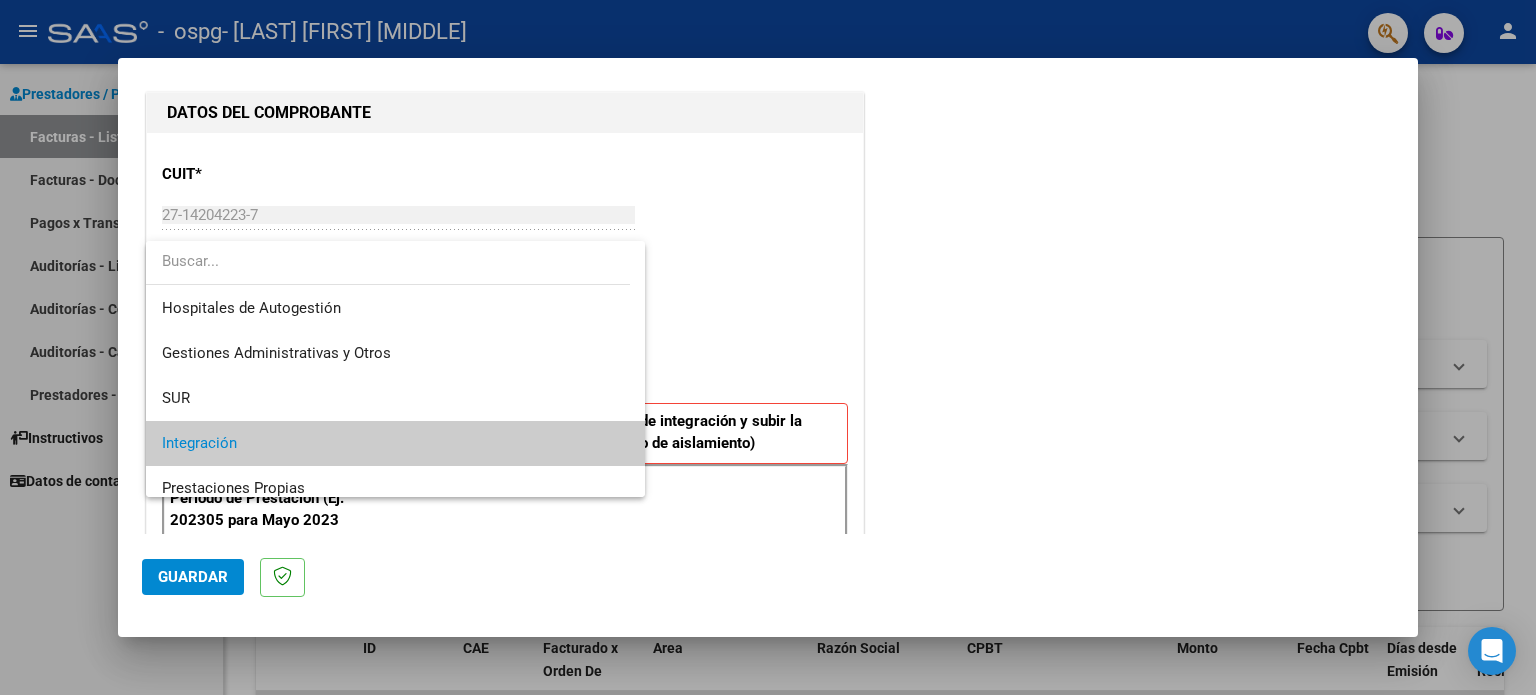 scroll, scrollTop: 74, scrollLeft: 0, axis: vertical 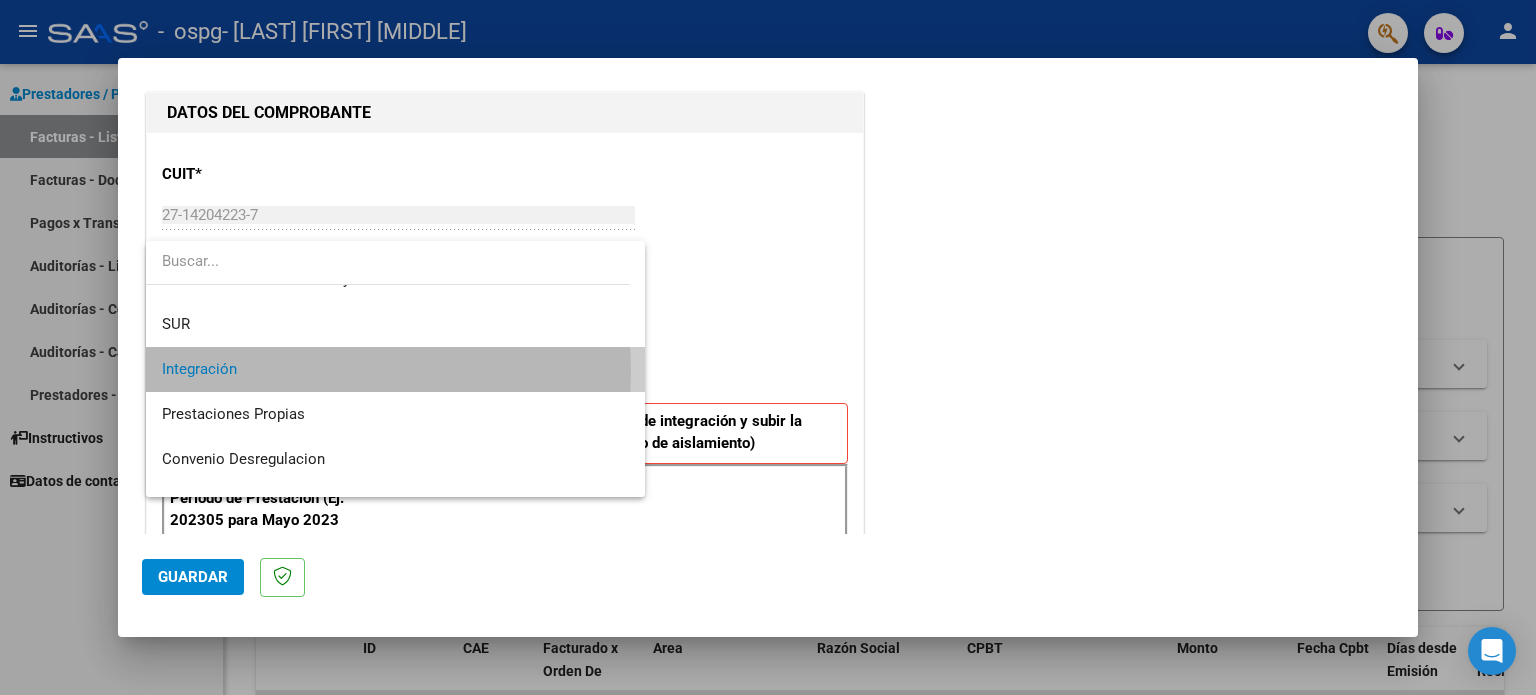 click on "Integración" at bounding box center [396, 369] 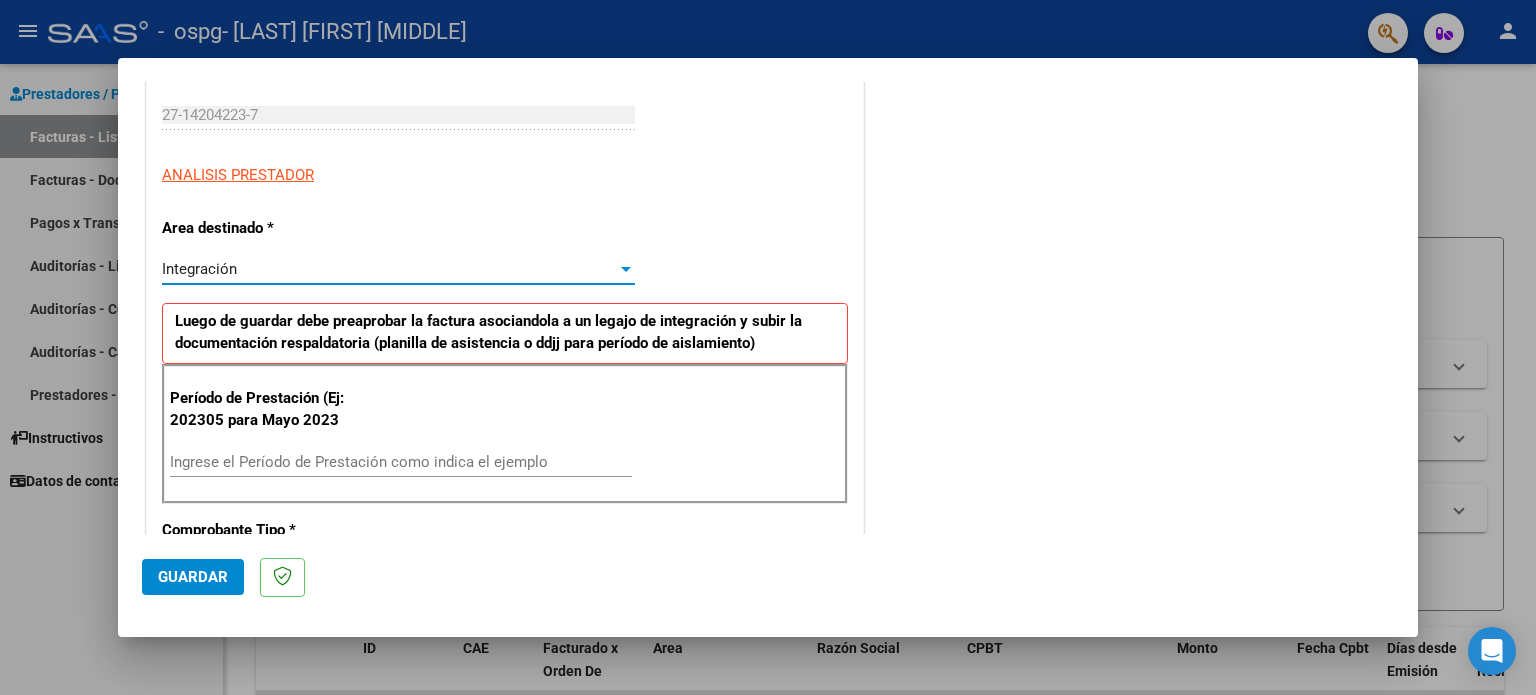 scroll, scrollTop: 400, scrollLeft: 0, axis: vertical 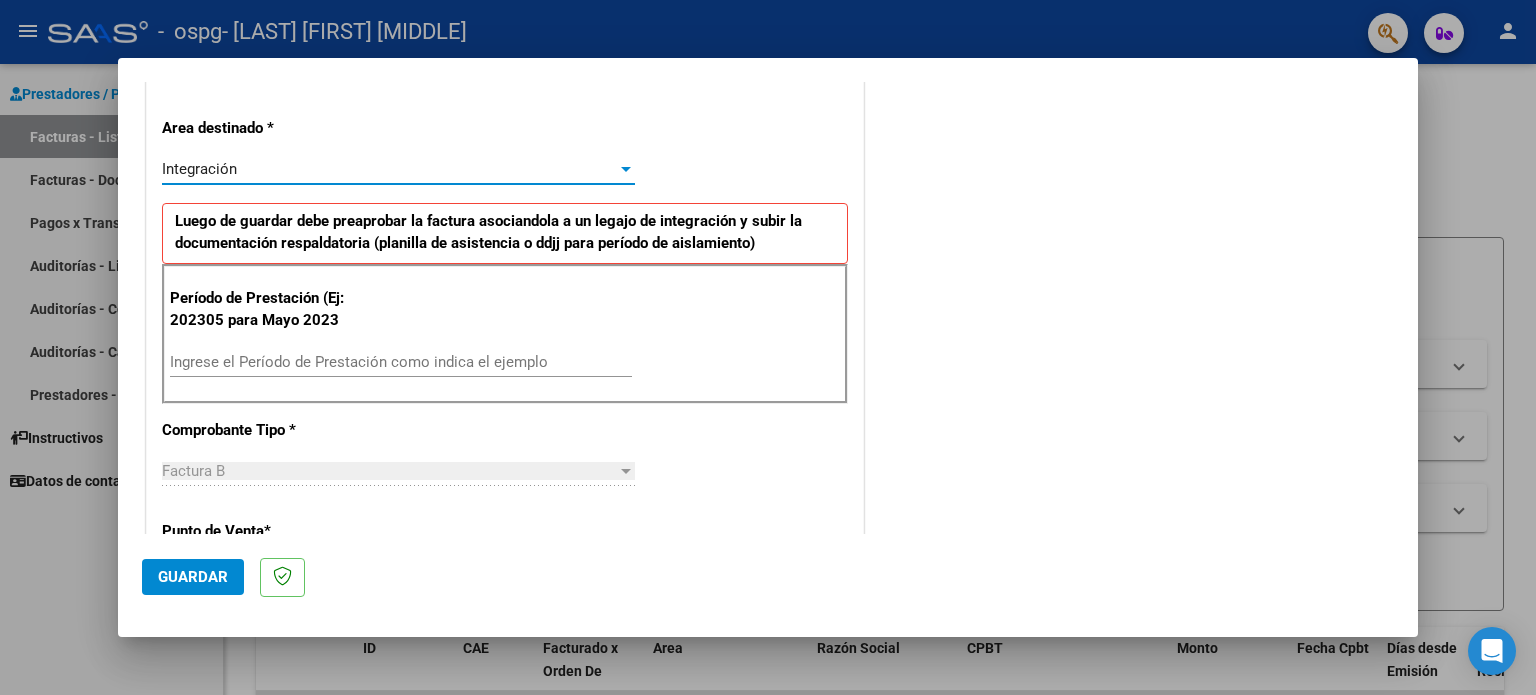 click on "Ingrese el Período de Prestación como indica el ejemplo" at bounding box center [401, 362] 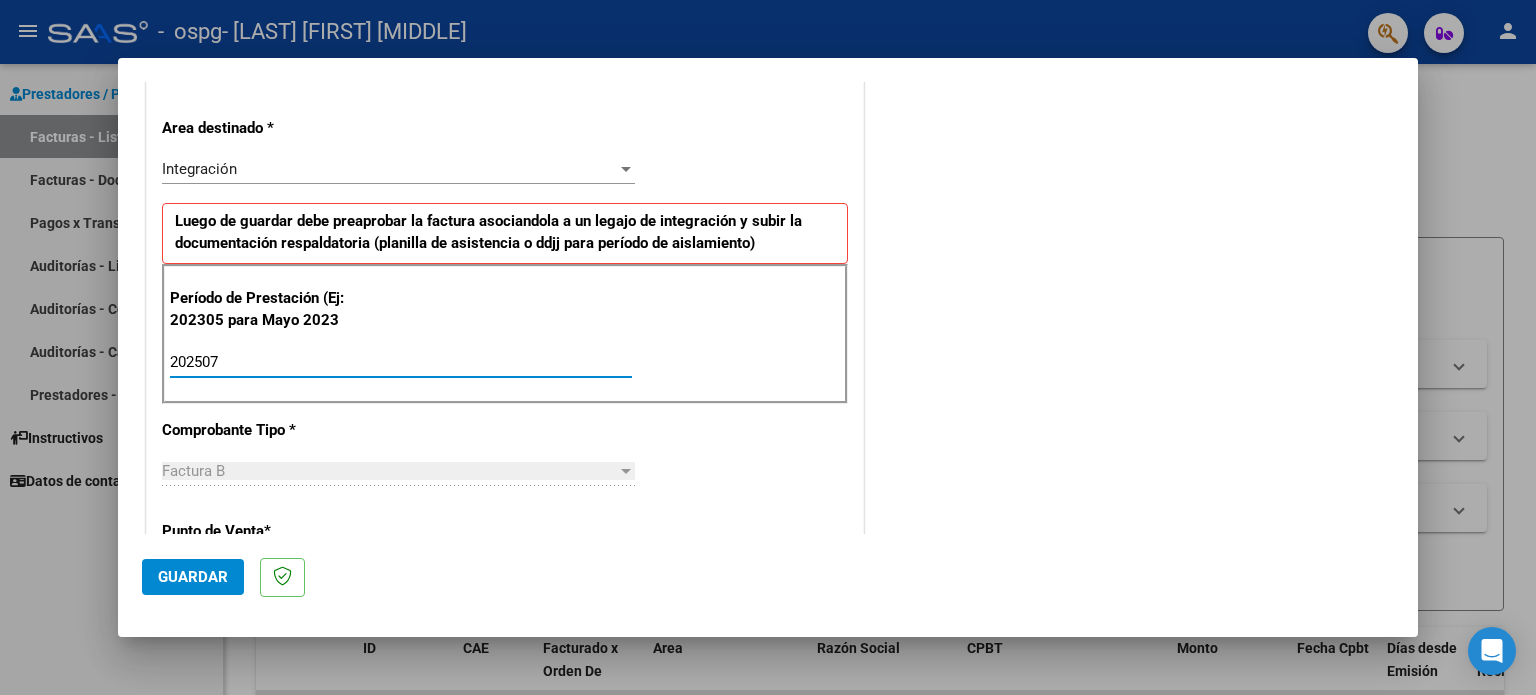 type on "202507" 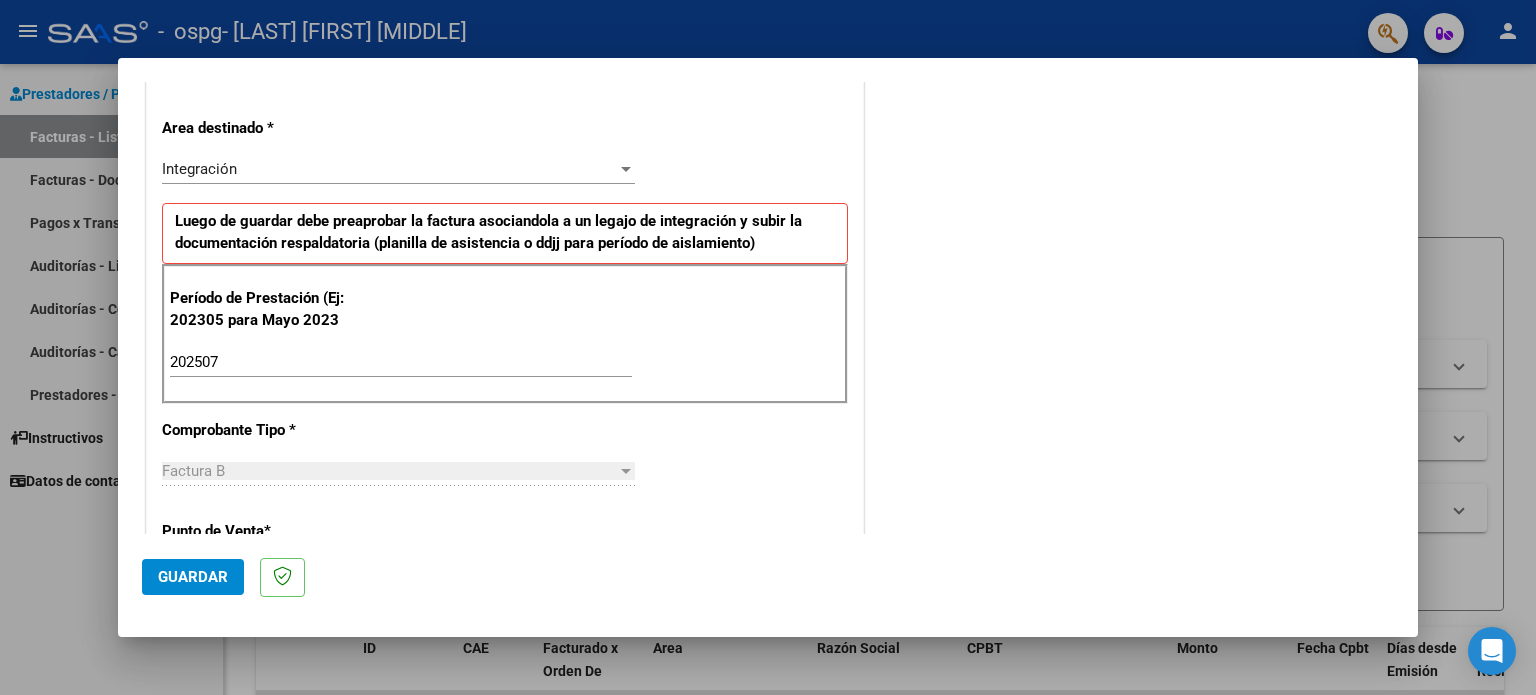 click on "Factura B" at bounding box center [389, 471] 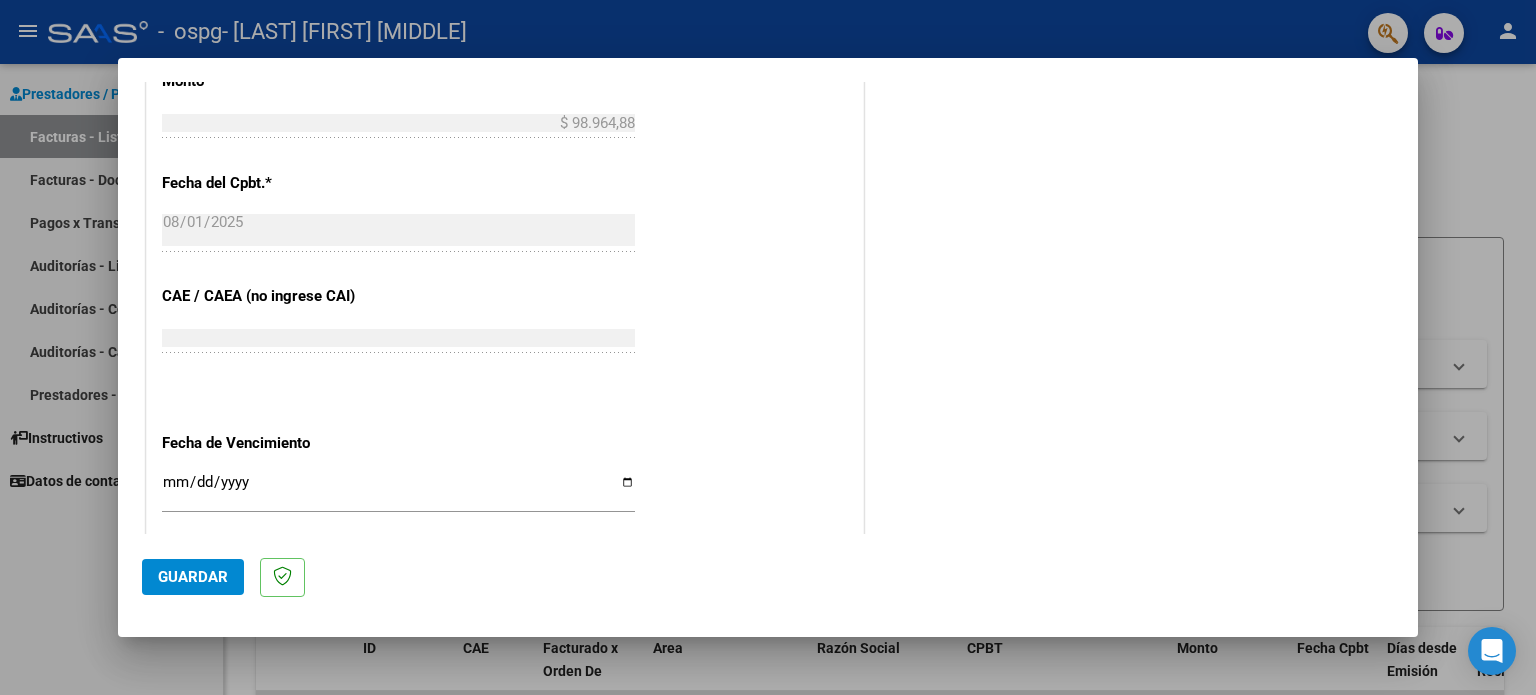 scroll, scrollTop: 1100, scrollLeft: 0, axis: vertical 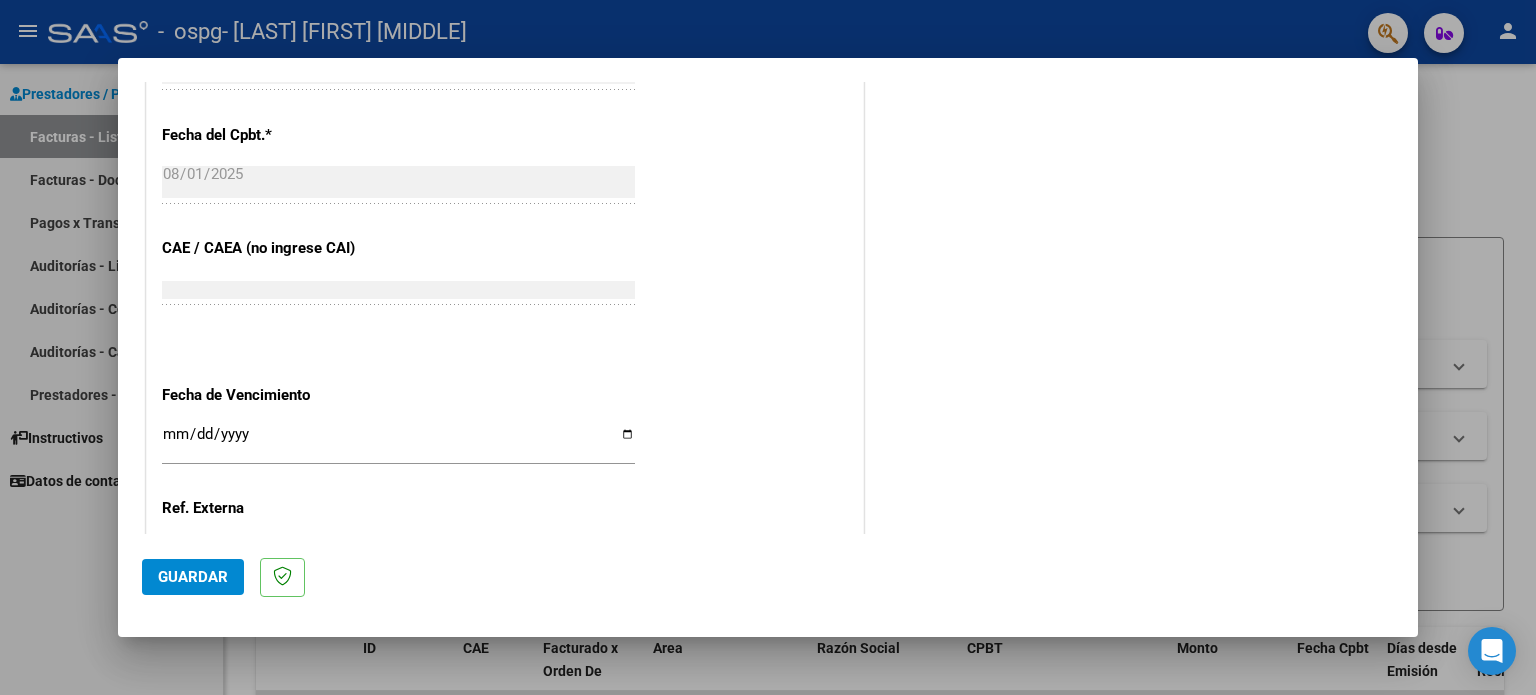 click on "Ingresar la fecha" at bounding box center [398, 442] 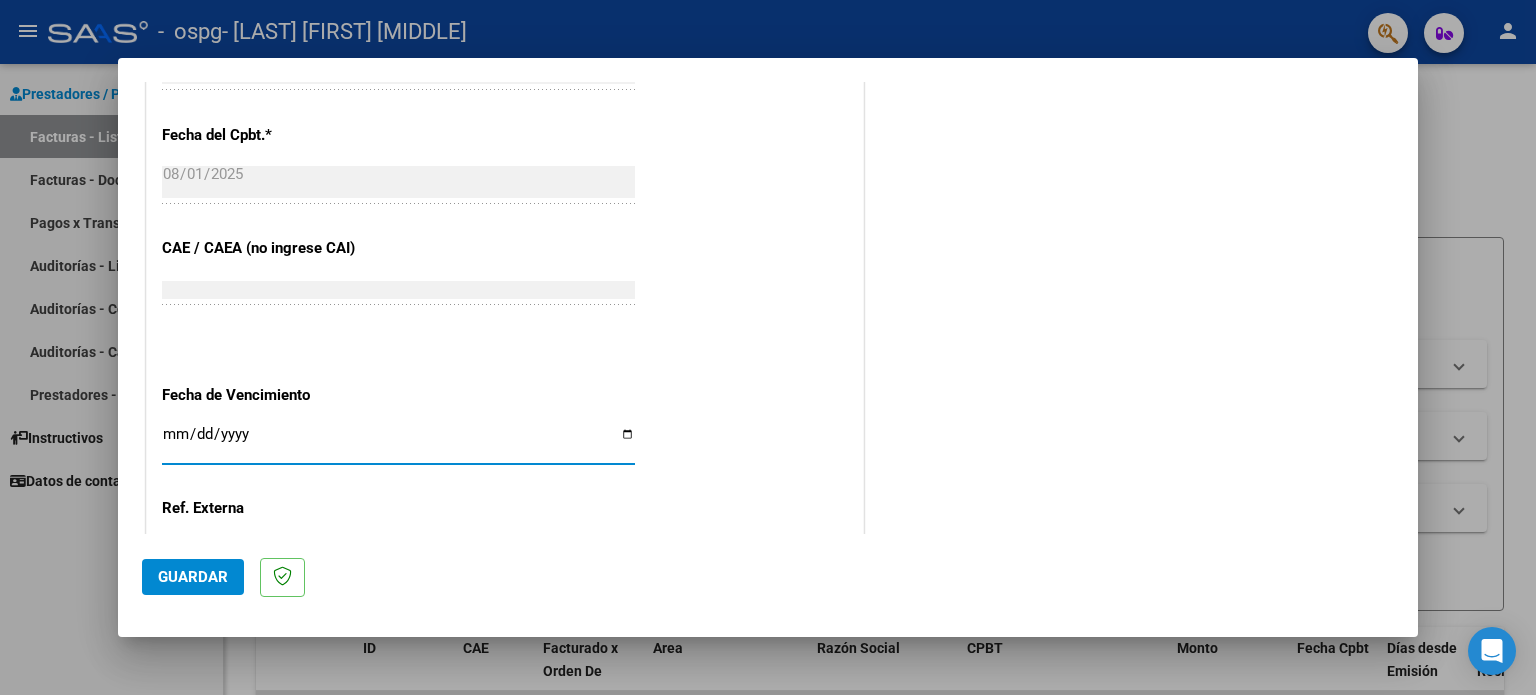 click on "Ingresar la fecha" at bounding box center (398, 442) 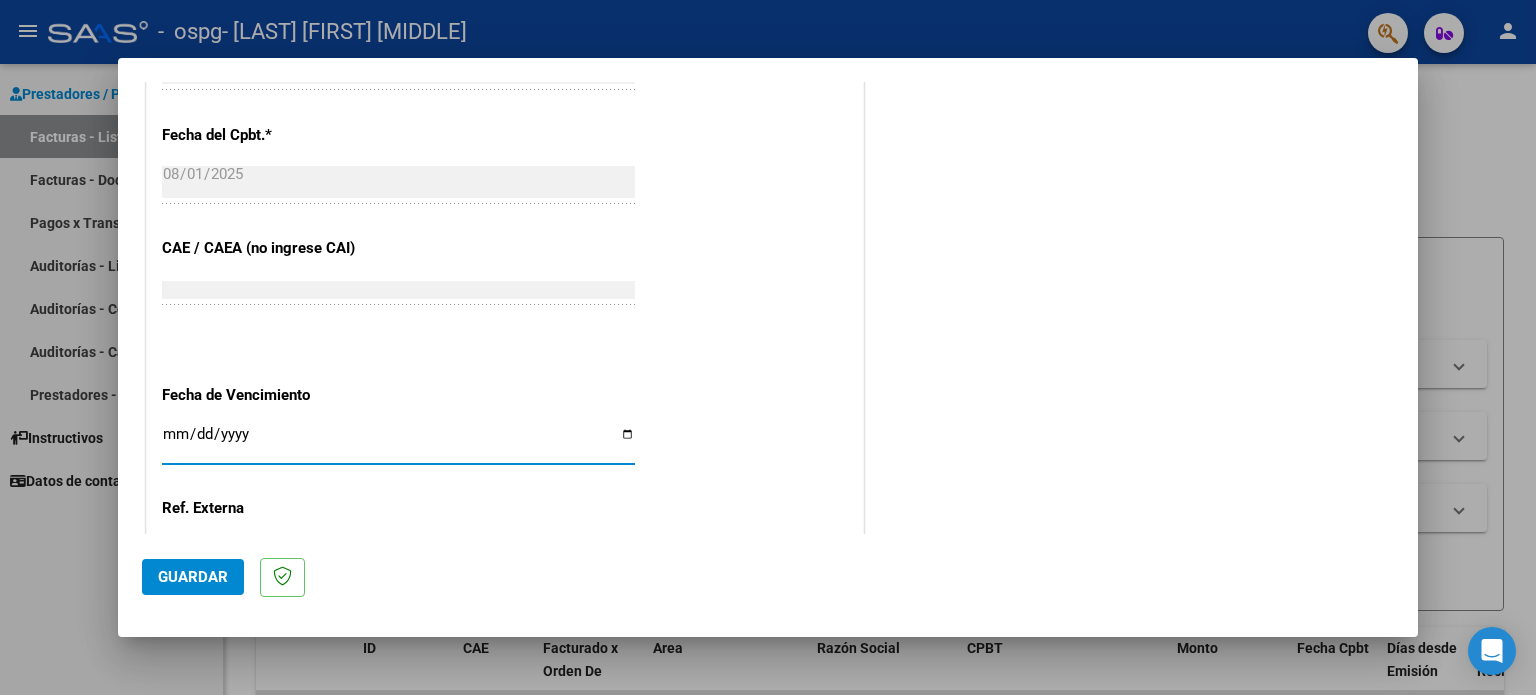 type on "2025-08-11" 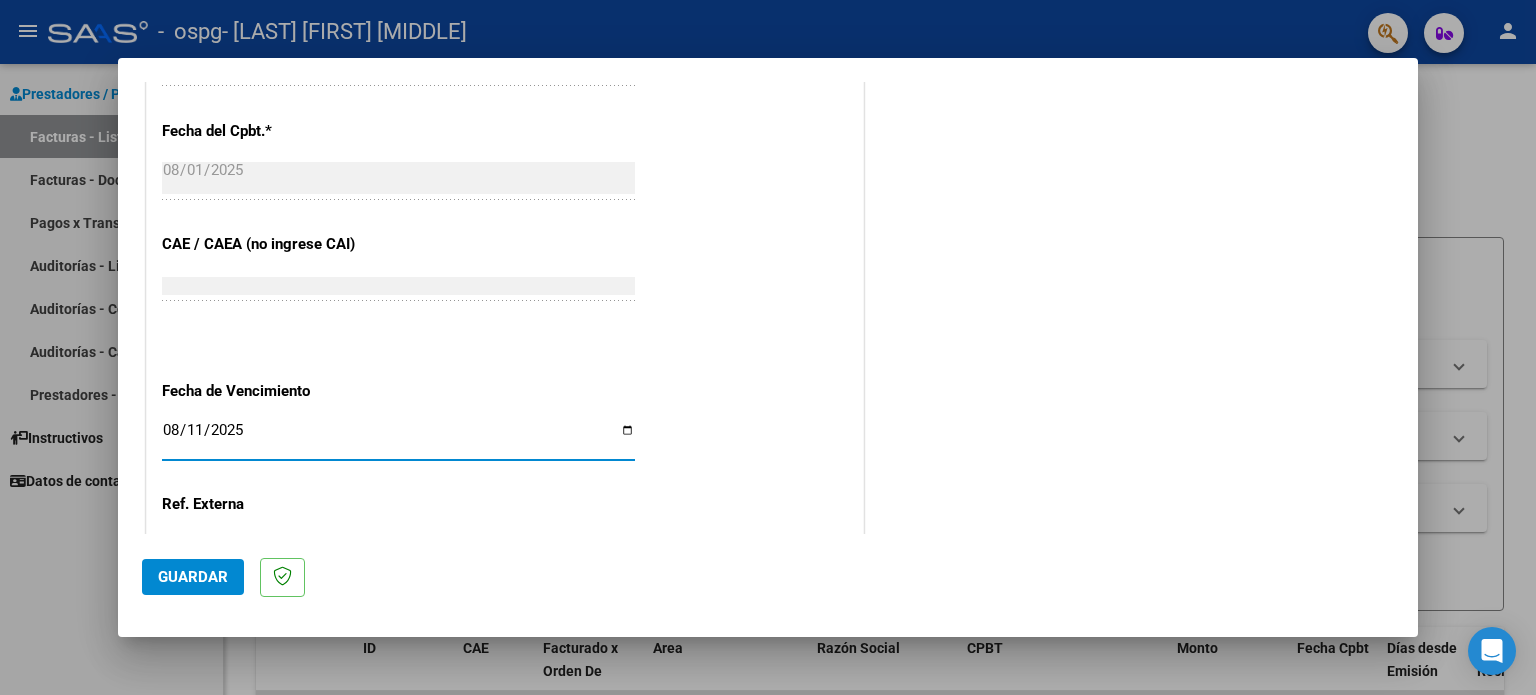 scroll, scrollTop: 1268, scrollLeft: 0, axis: vertical 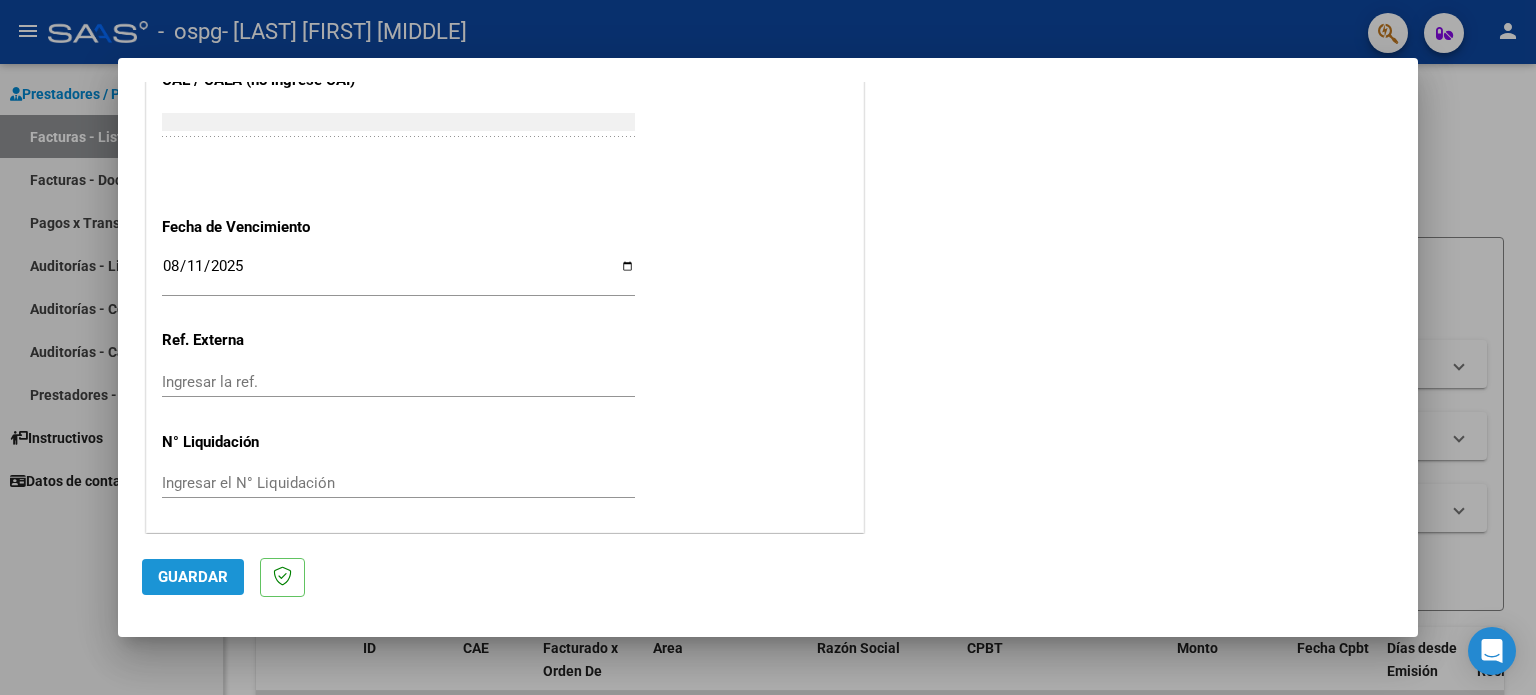 click on "Guardar" 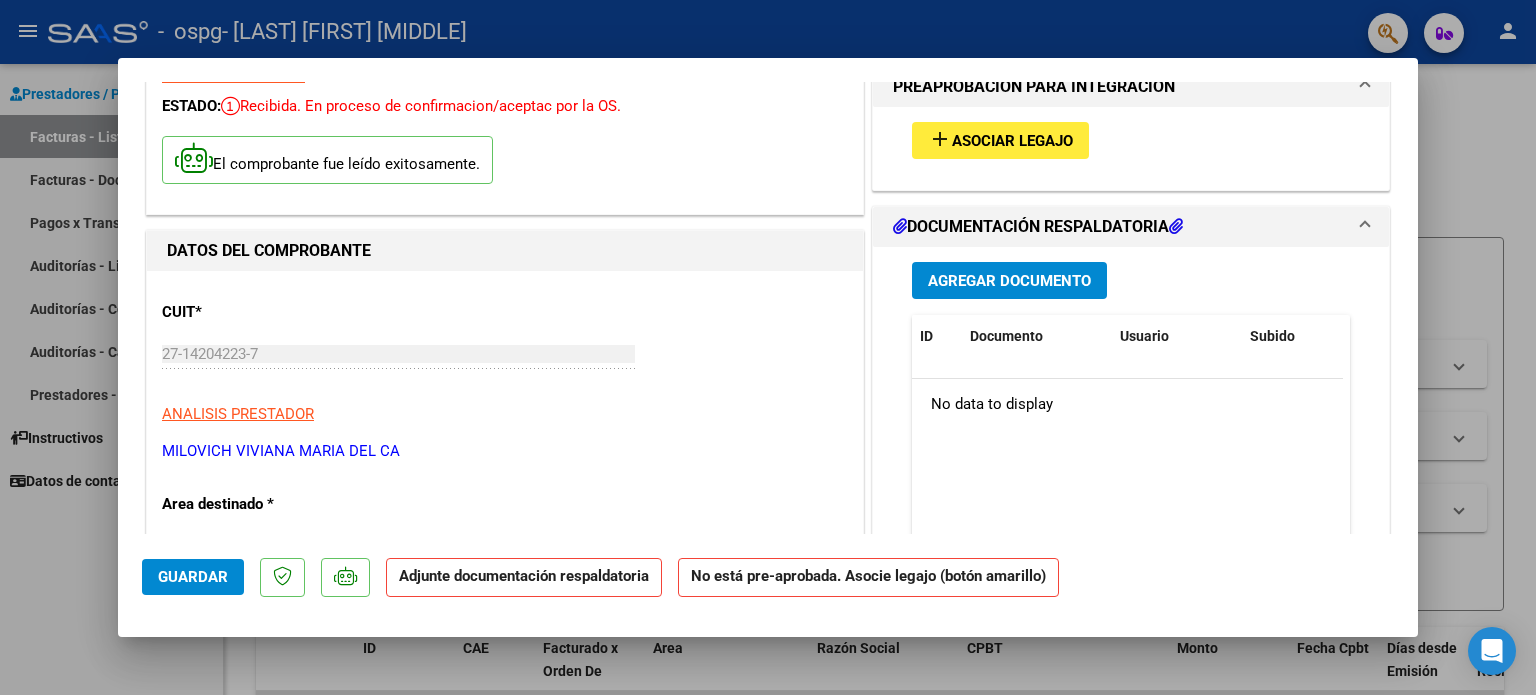 scroll, scrollTop: 0, scrollLeft: 0, axis: both 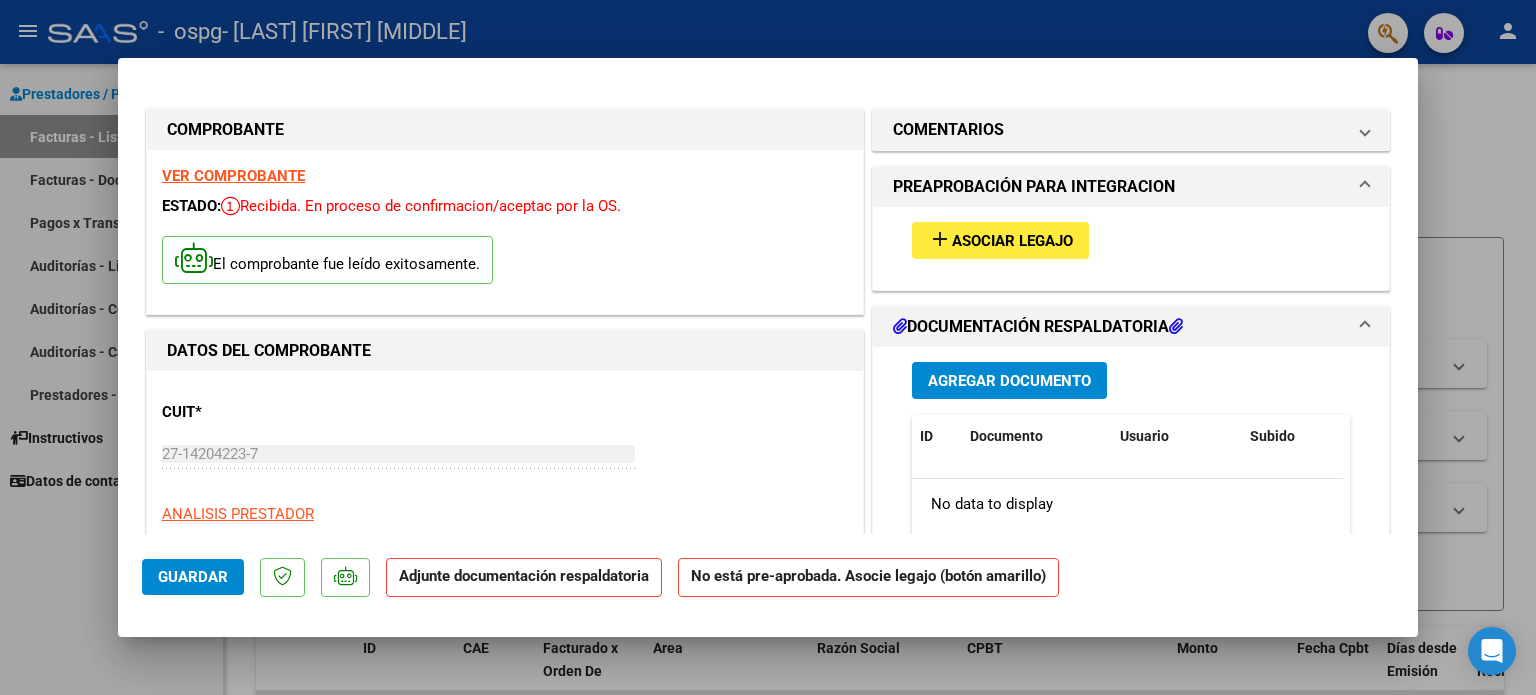 click on "Asociar Legajo" at bounding box center (1012, 241) 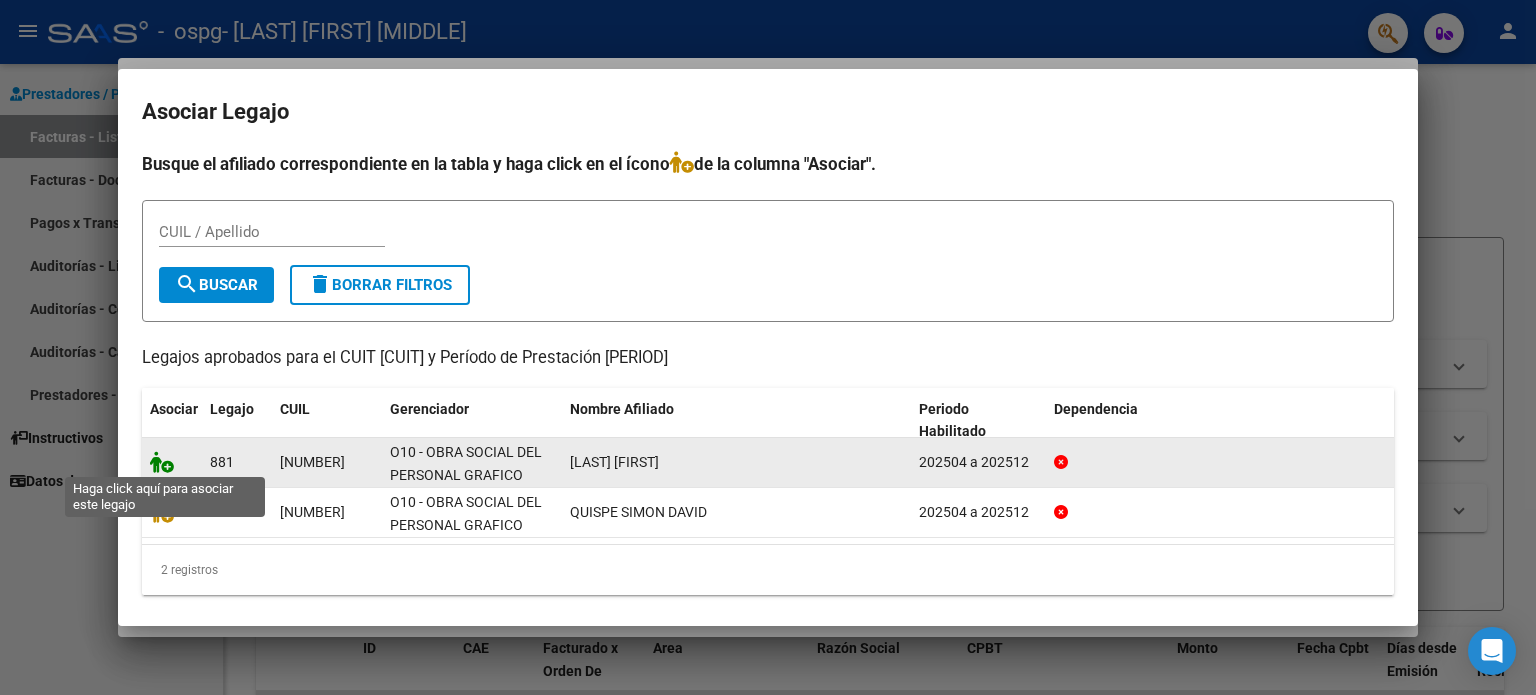 click 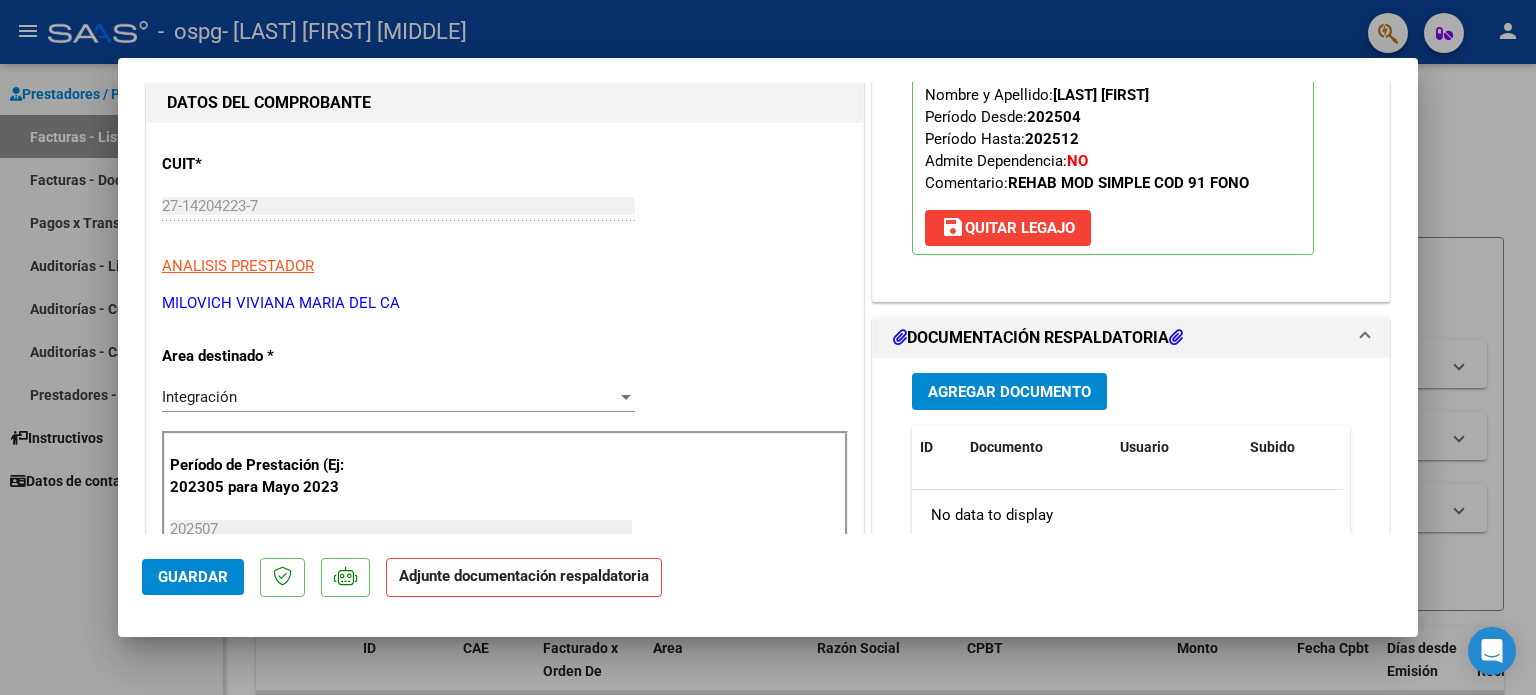 scroll, scrollTop: 400, scrollLeft: 0, axis: vertical 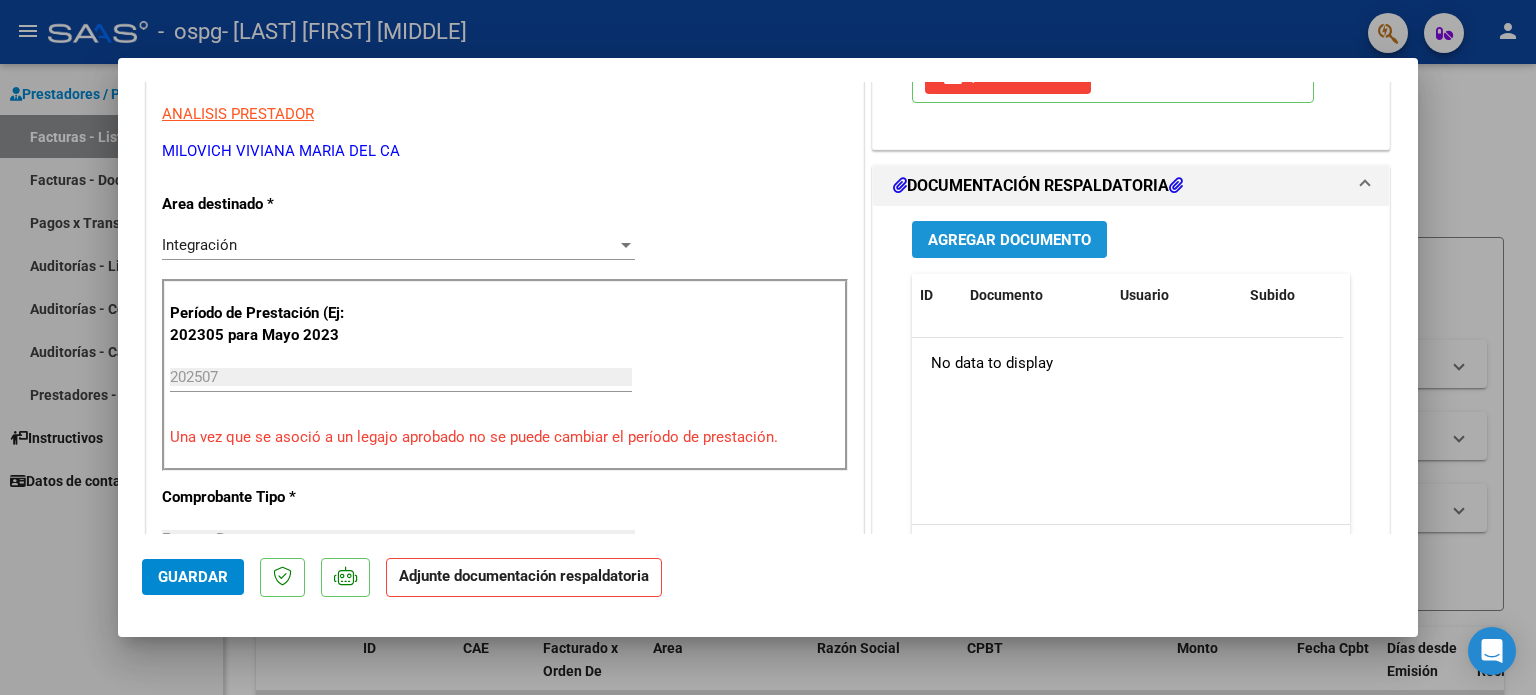 click on "Agregar Documento" at bounding box center (1009, 240) 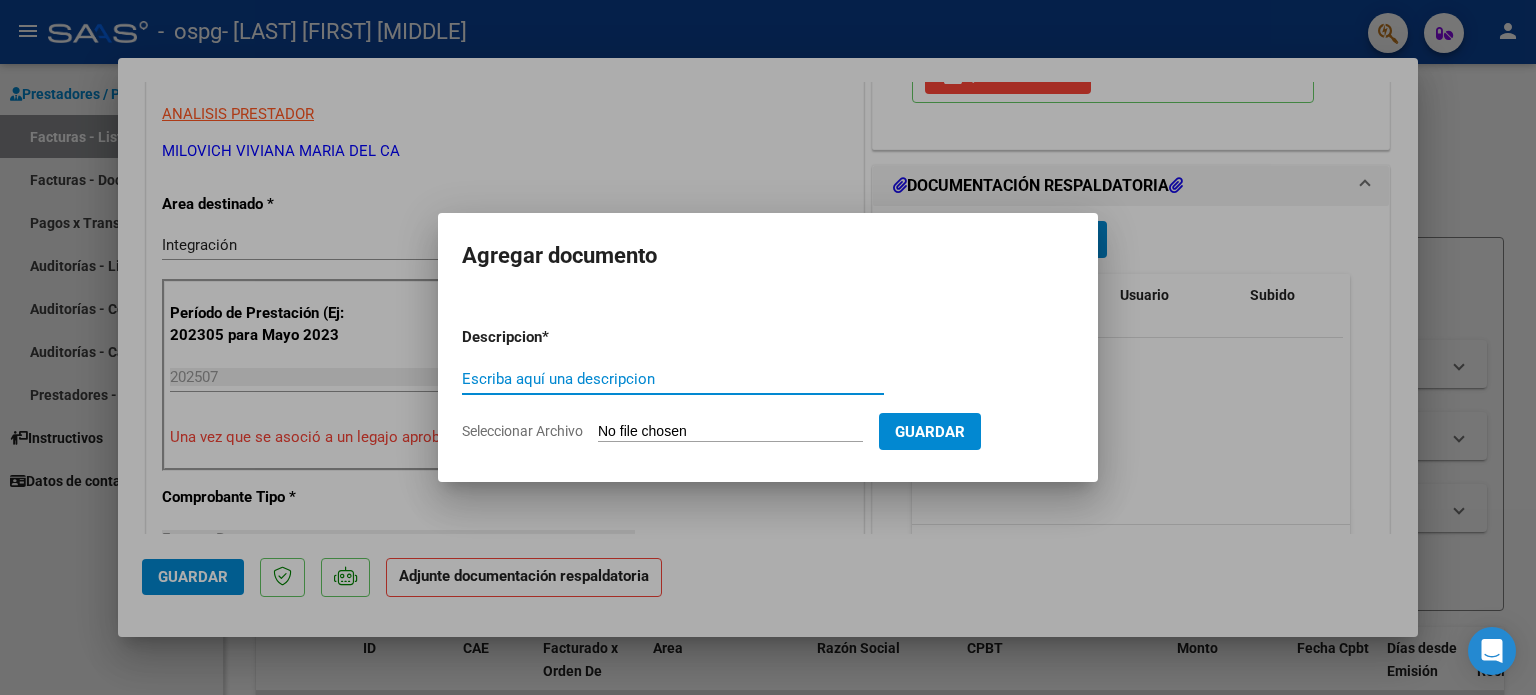 click on "Escriba aquí una descripcion" at bounding box center [673, 379] 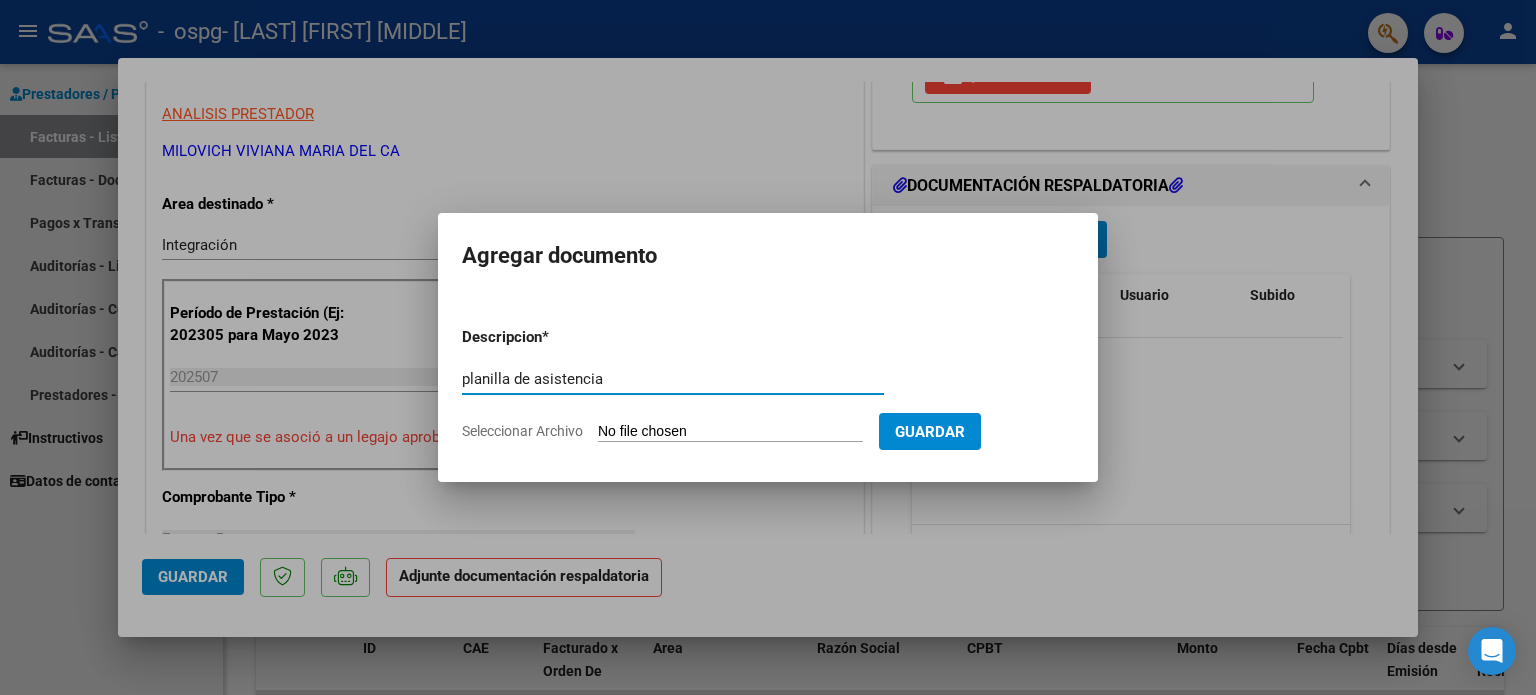 type on "planilla de asistencia" 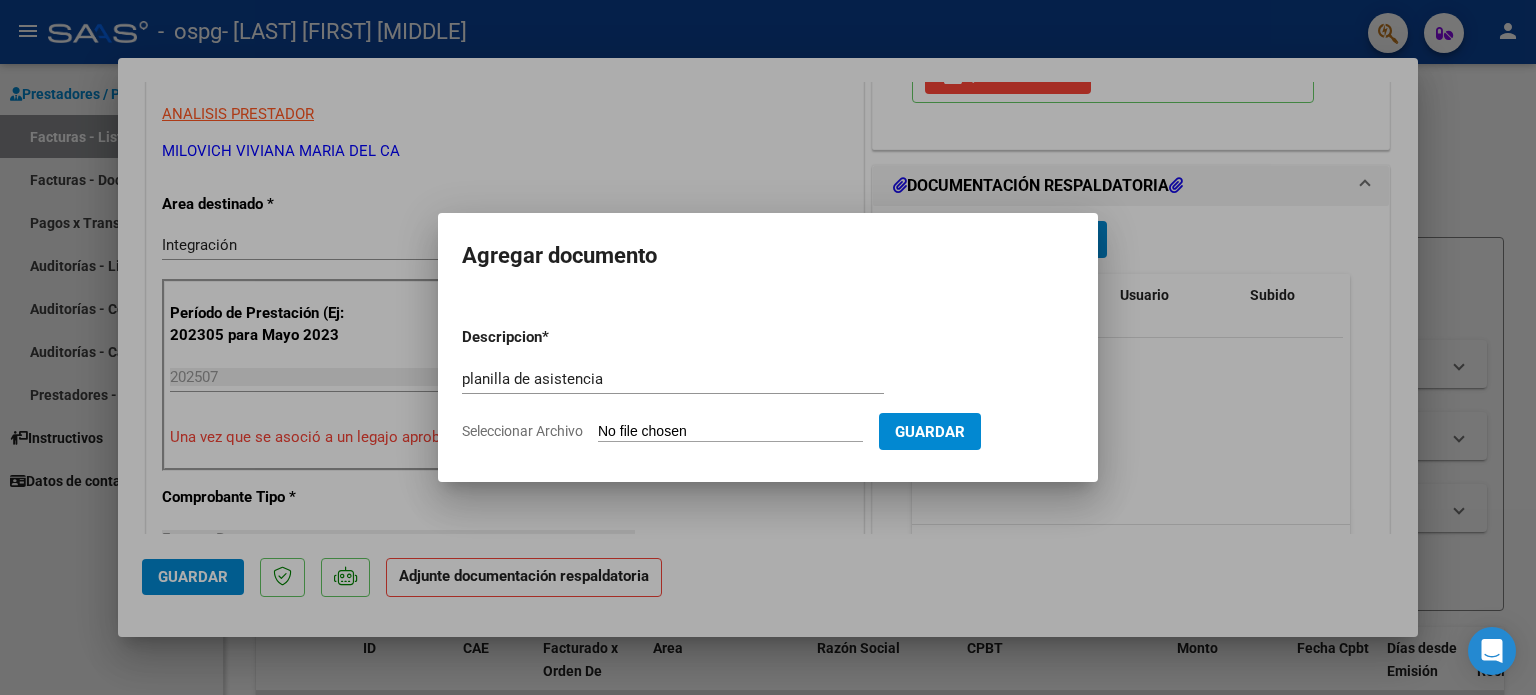 type on "C:\fakepath\Planilla JULIO 2025- Quispe Abel Salvador- Lic. Viviana Milovich.pdf" 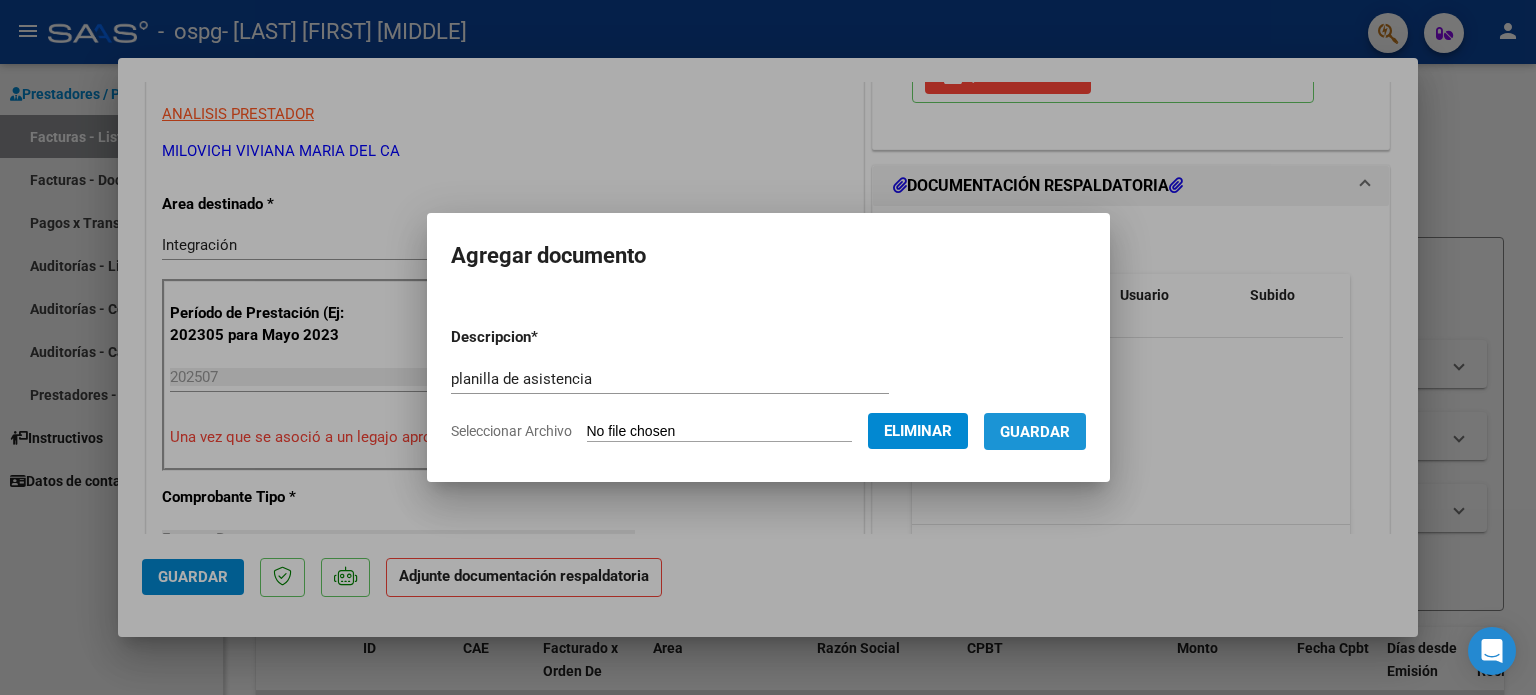click on "Guardar" at bounding box center (1035, 432) 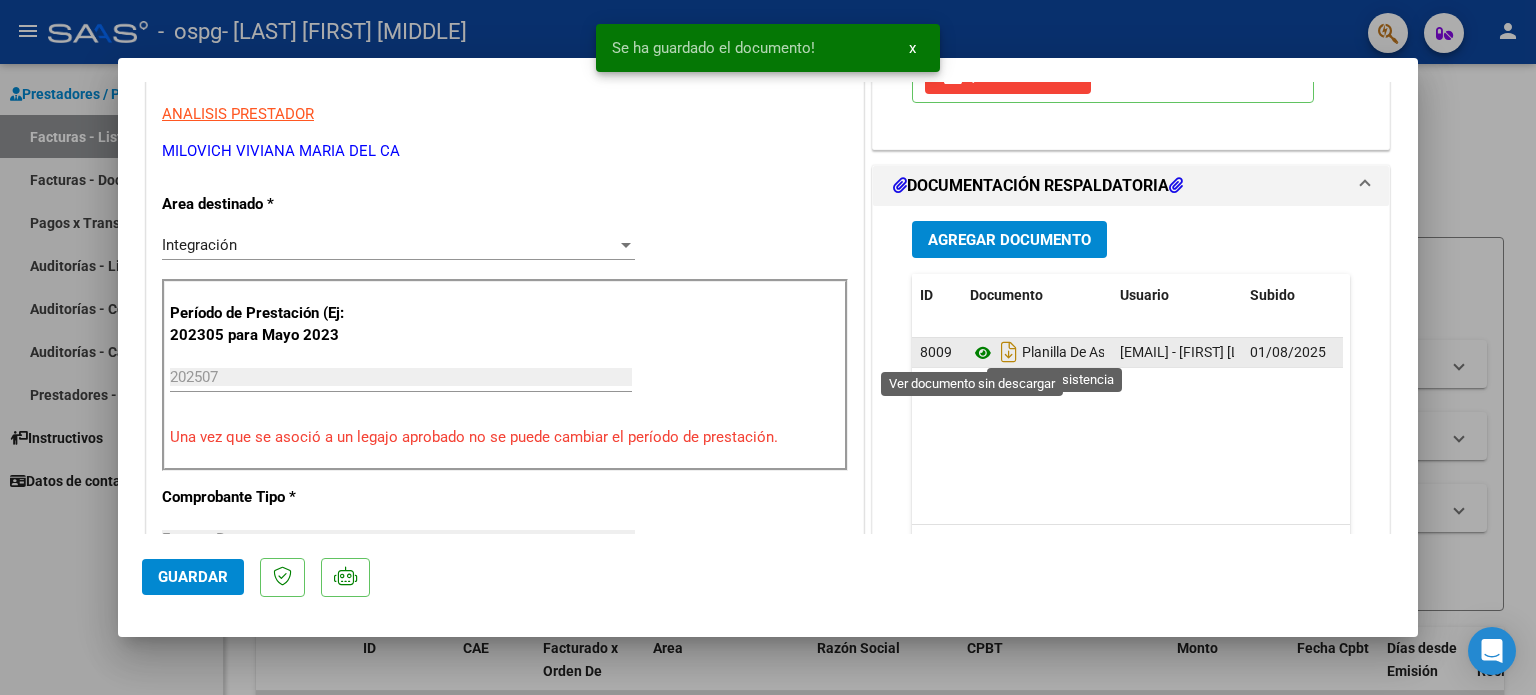 click 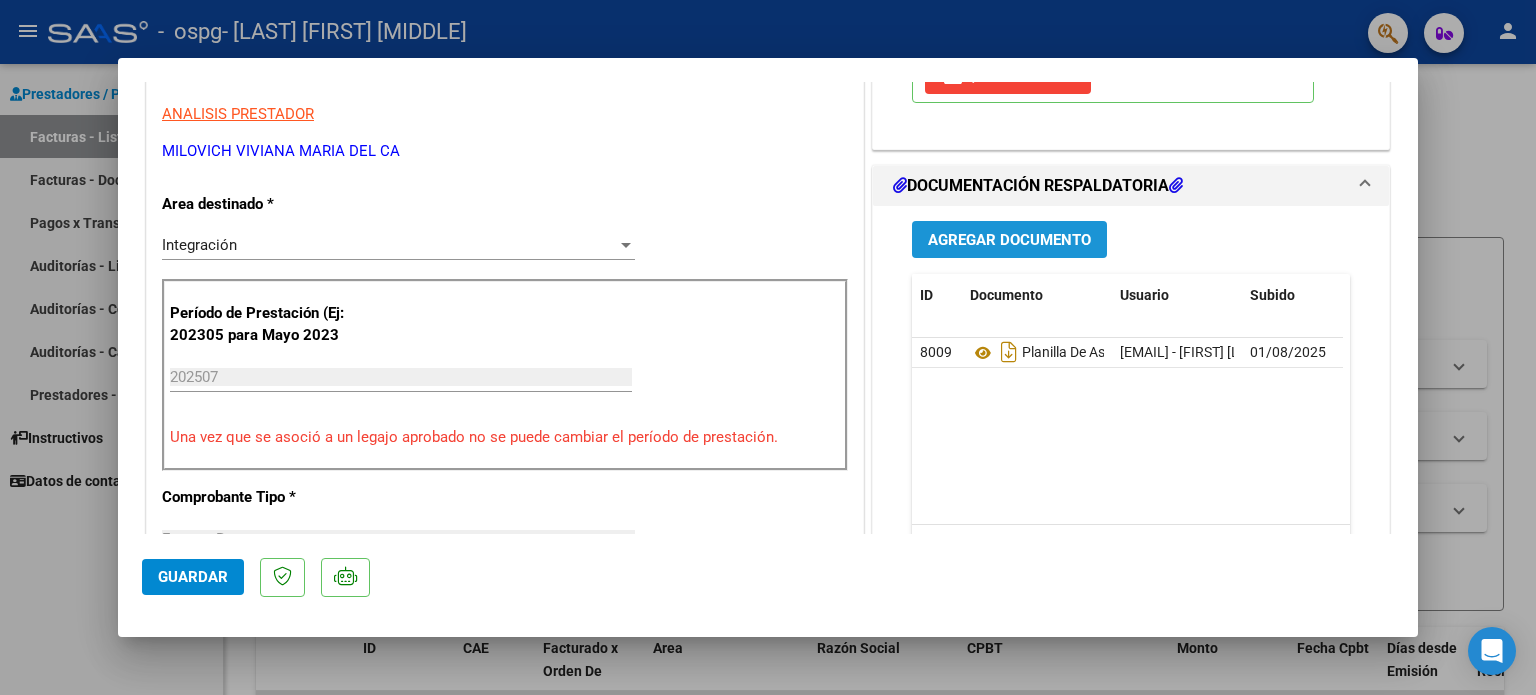 click on "Agregar Documento" at bounding box center (1009, 240) 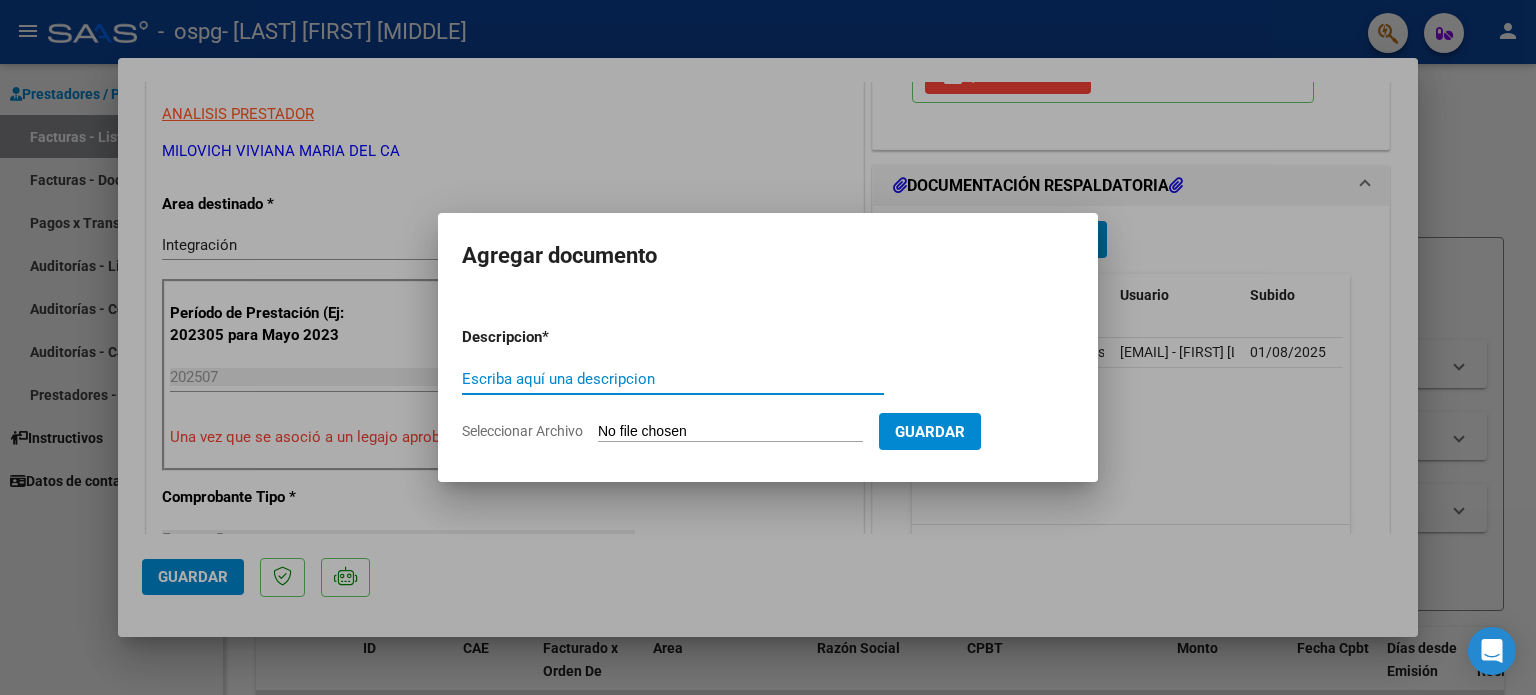 click on "Escriba aquí una descripcion" at bounding box center (673, 379) 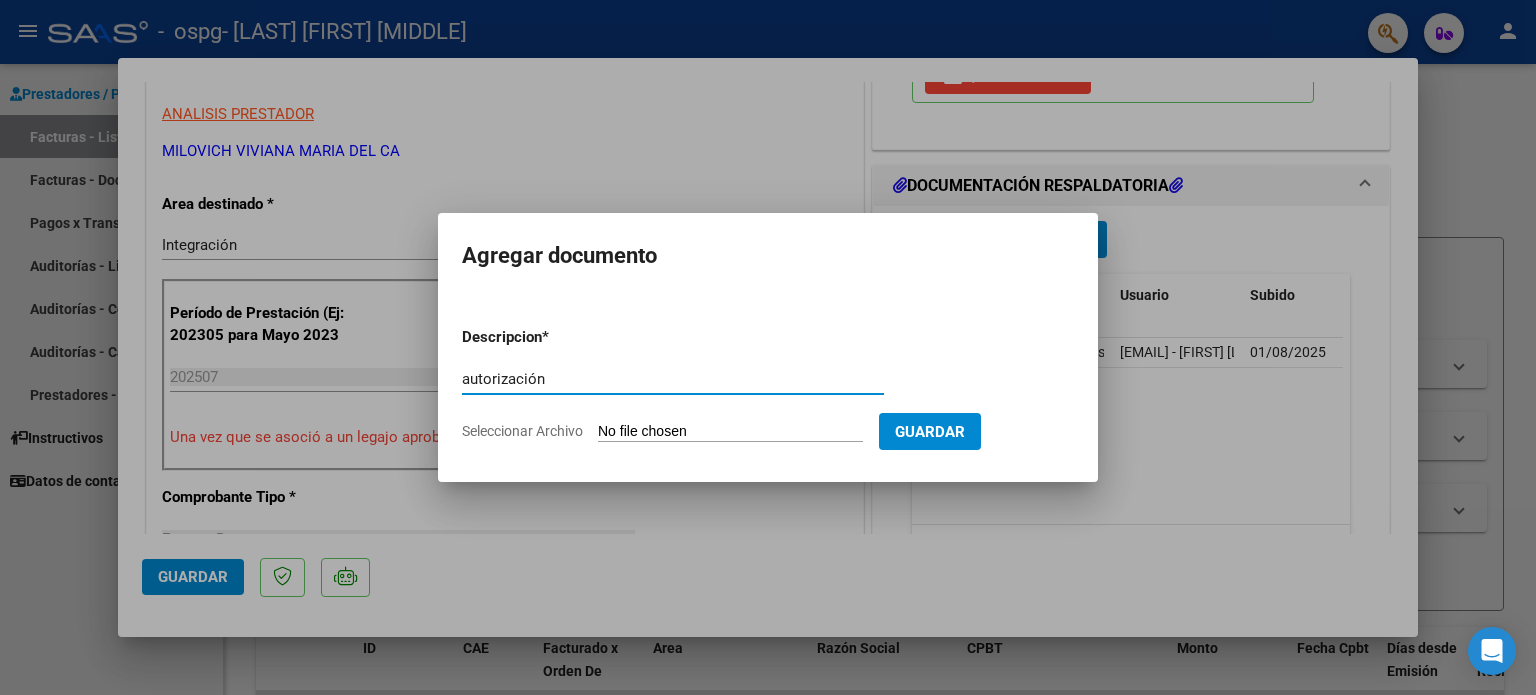 type on "autorización" 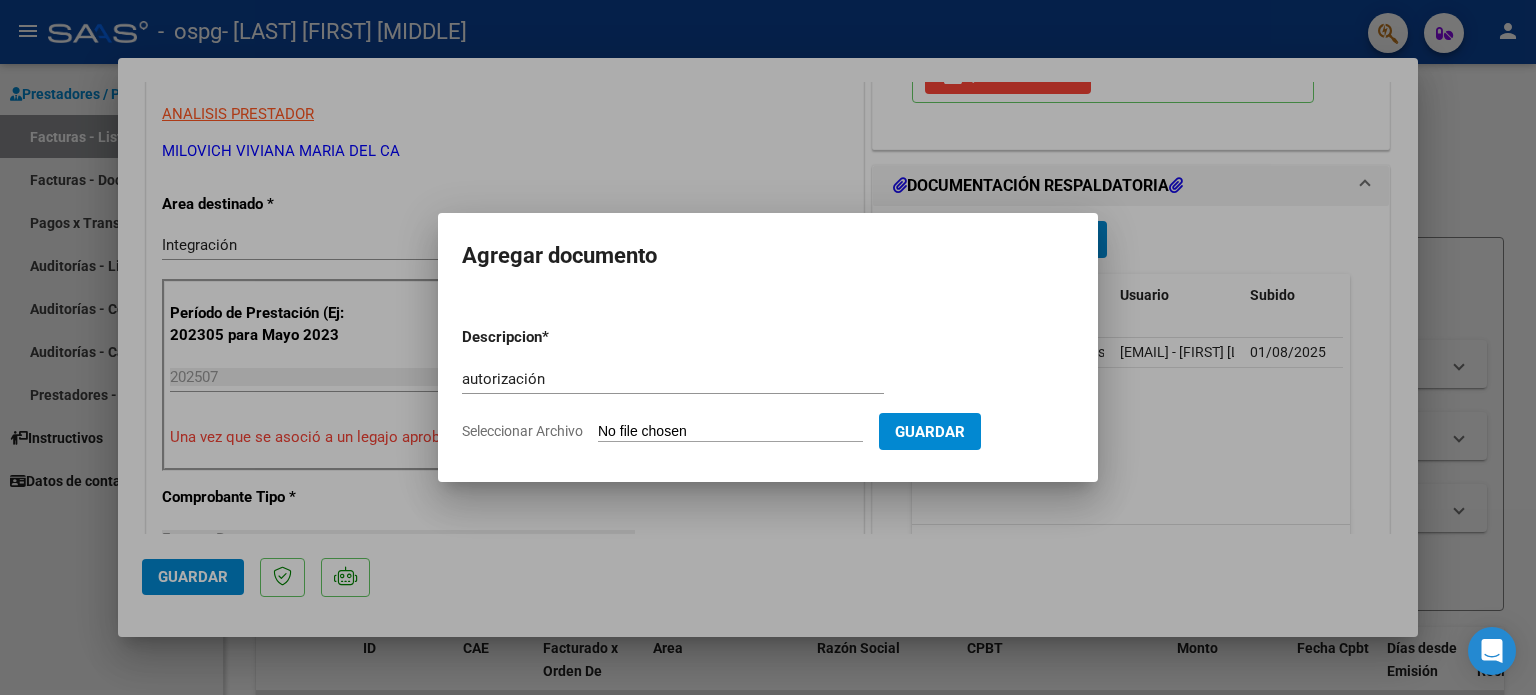 type on "C:\fakepath\AUTORIZACIONES 2025 (1).pdf" 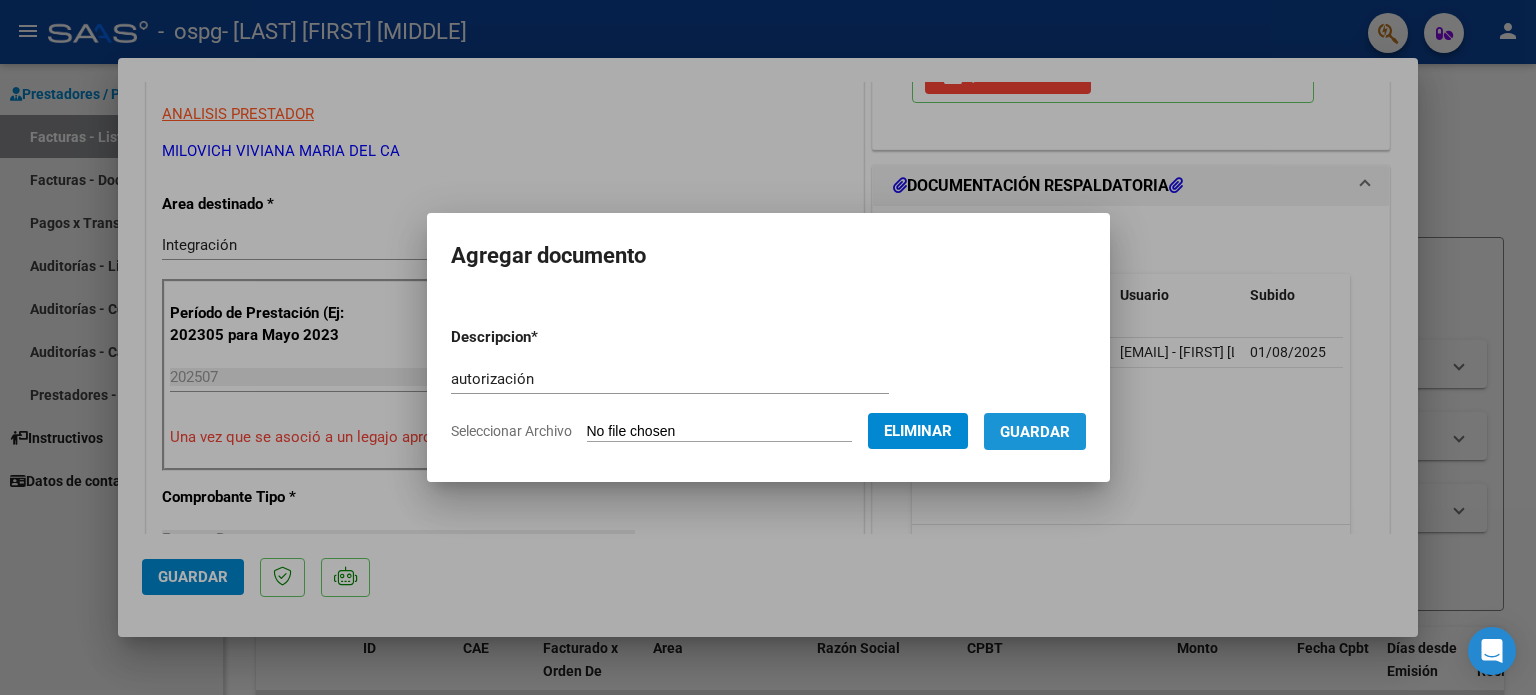 click on "Guardar" at bounding box center (1035, 432) 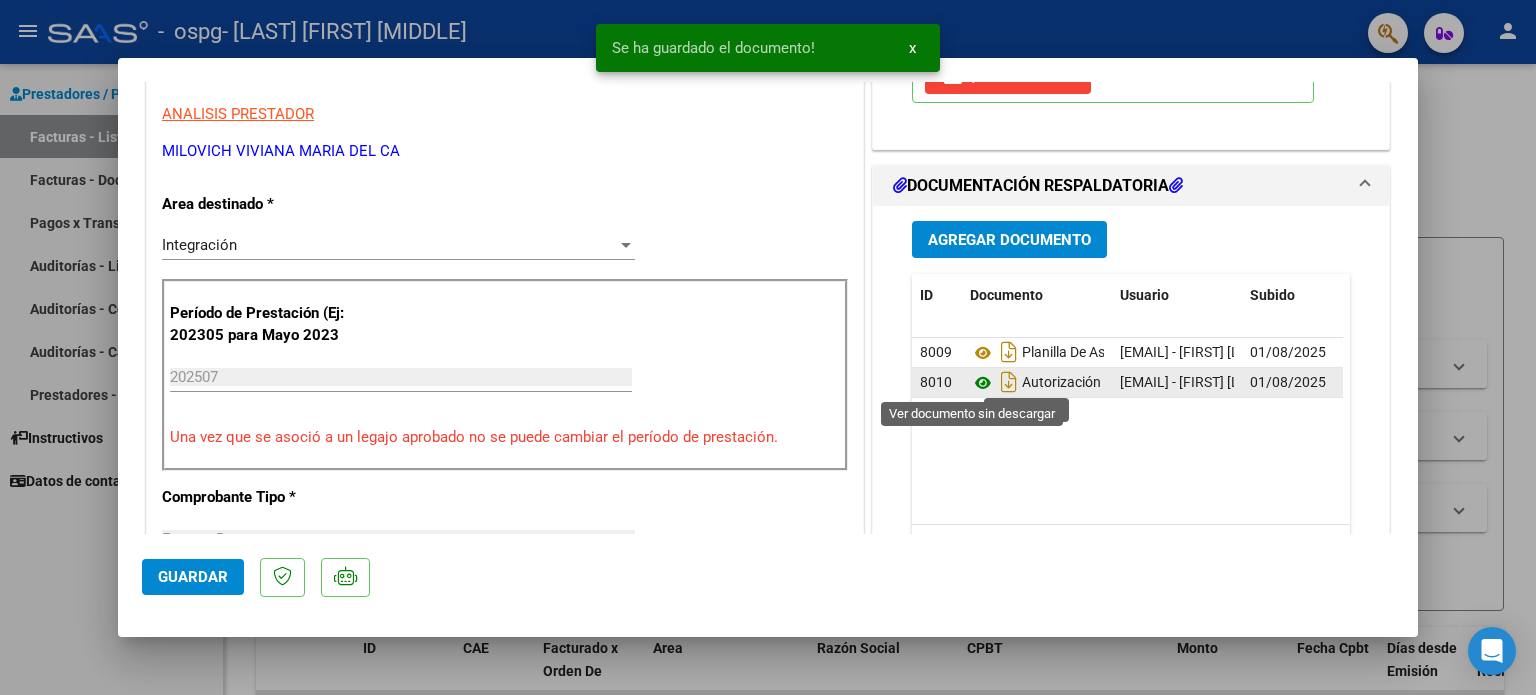 click 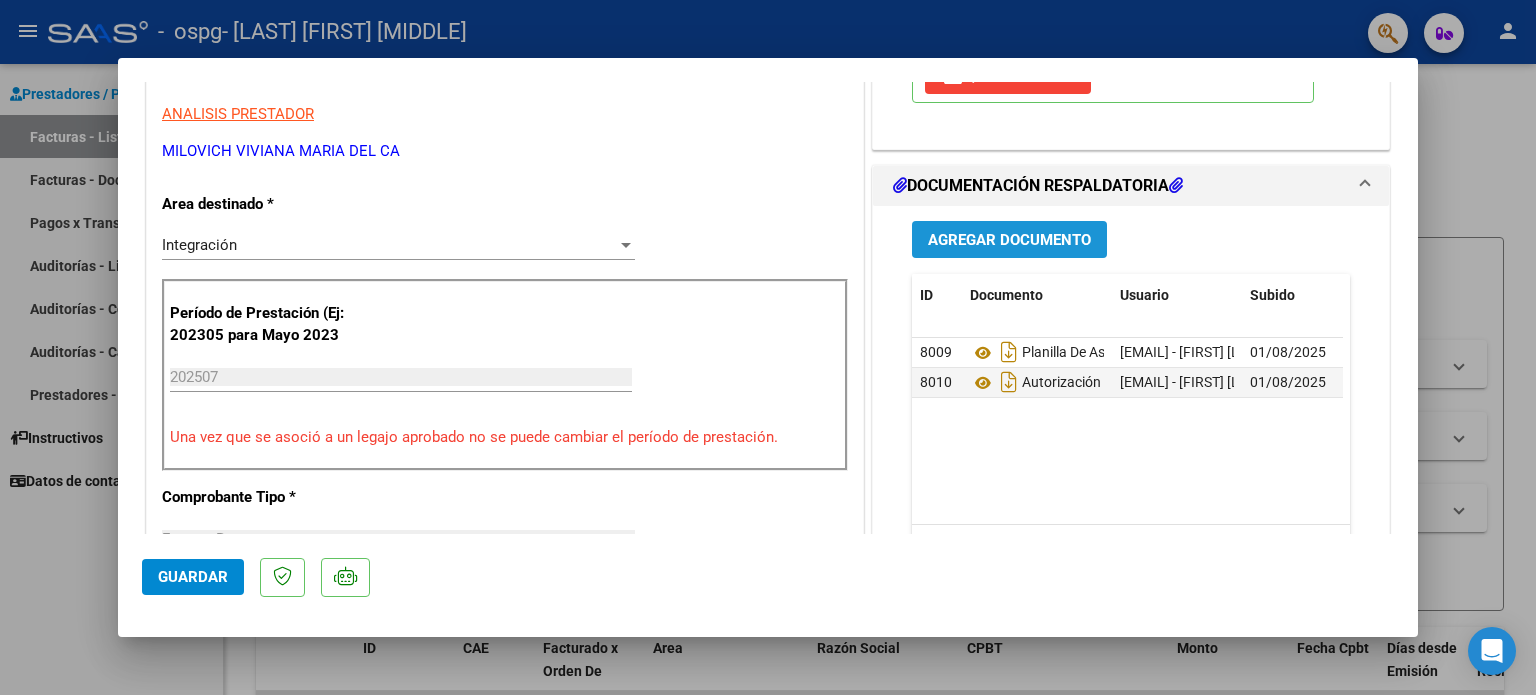 click on "Agregar Documento" at bounding box center [1009, 240] 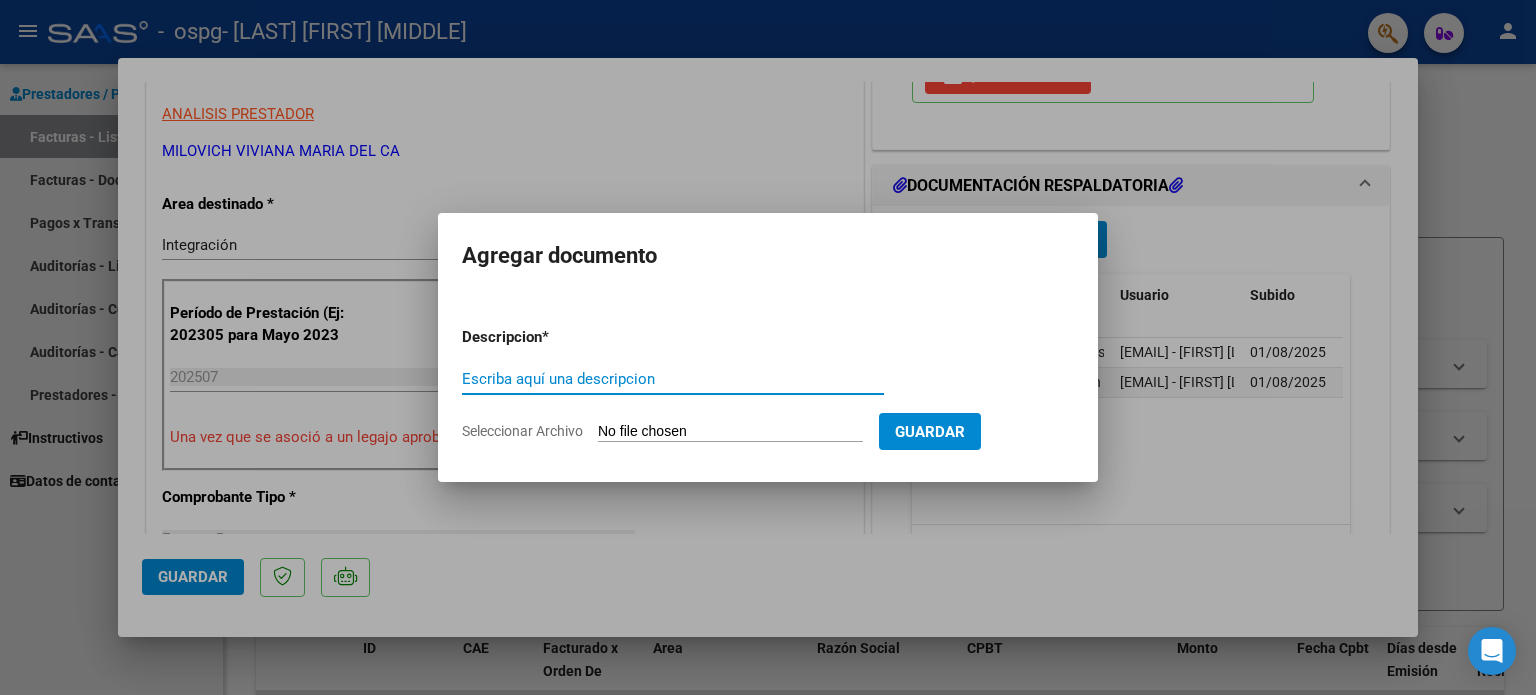 click on "Escriba aquí una descripcion" at bounding box center [673, 379] 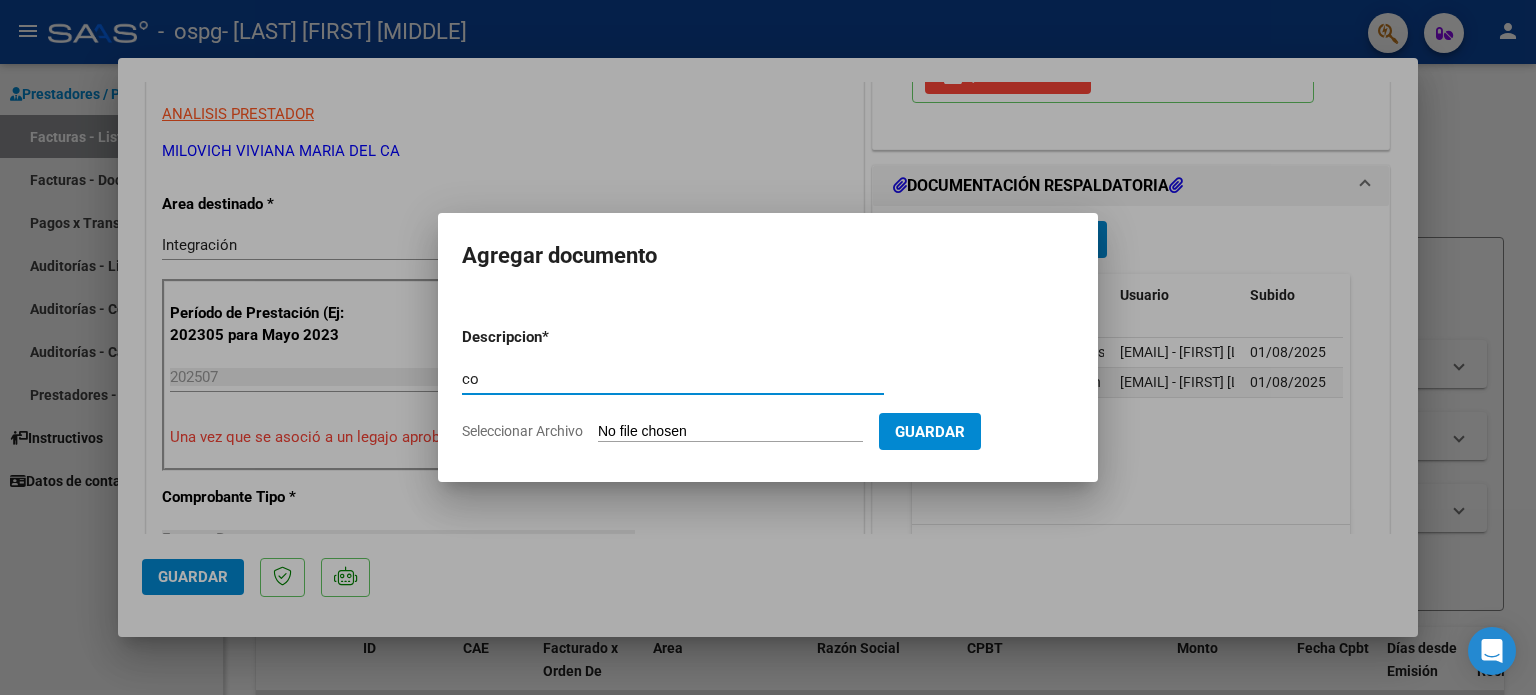 type on "c" 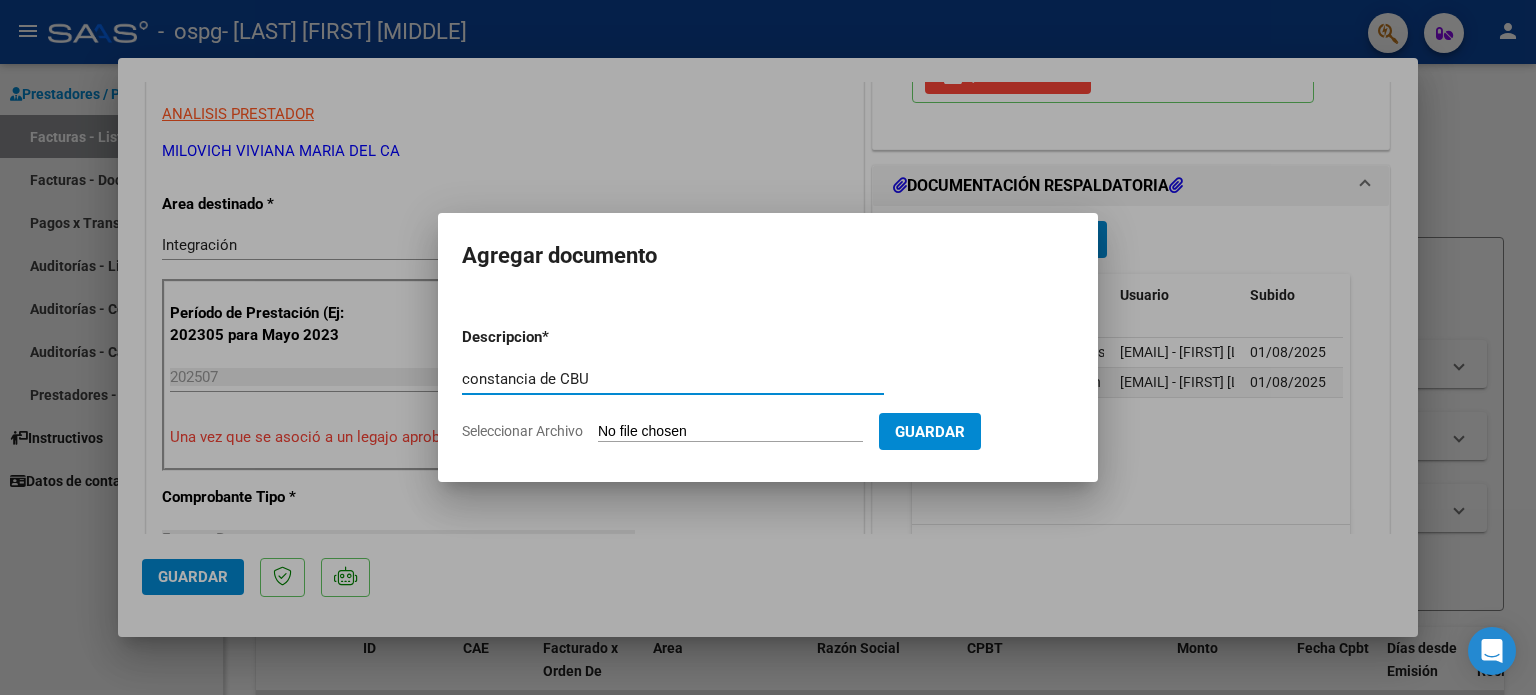 type on "constancia de CBU" 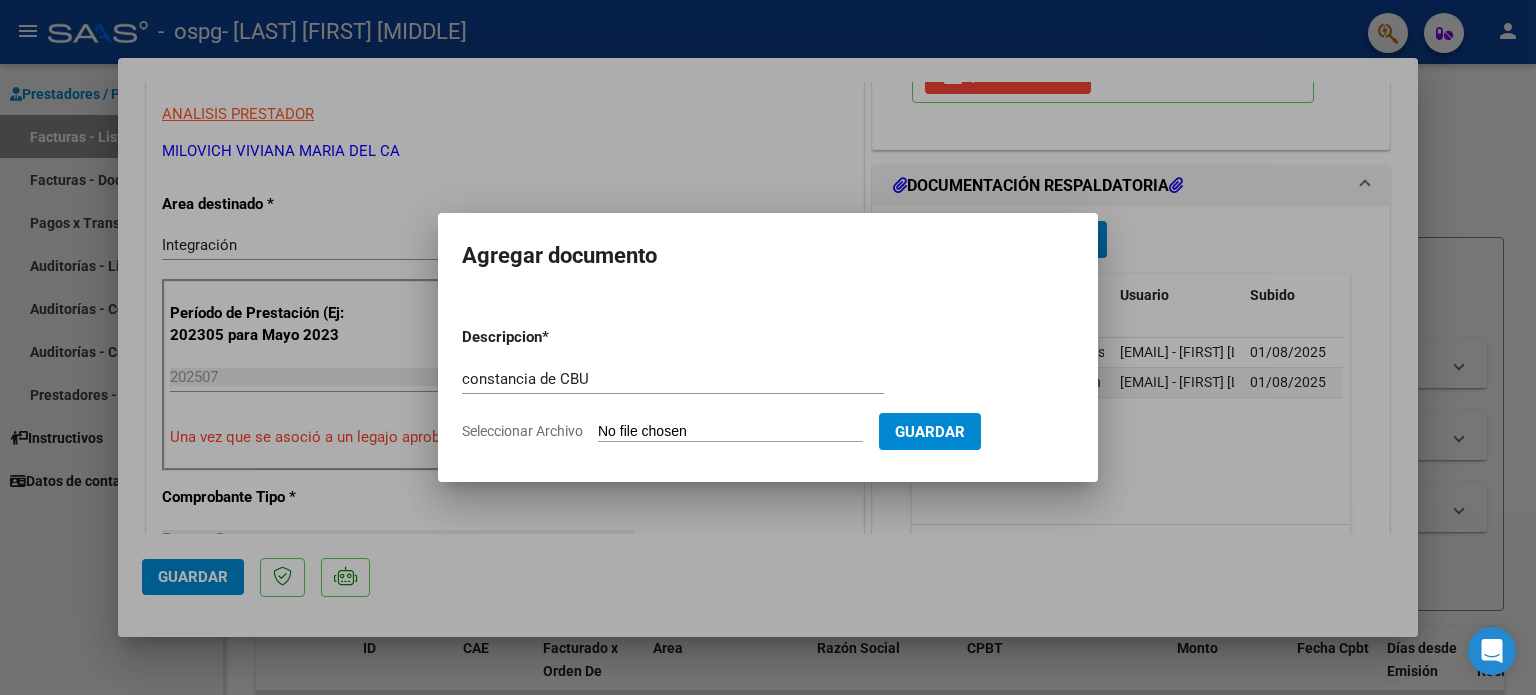 type on "C:\fakepath\Gmail - Notificación Banco Provincia-Comprobante CBU.pdf" 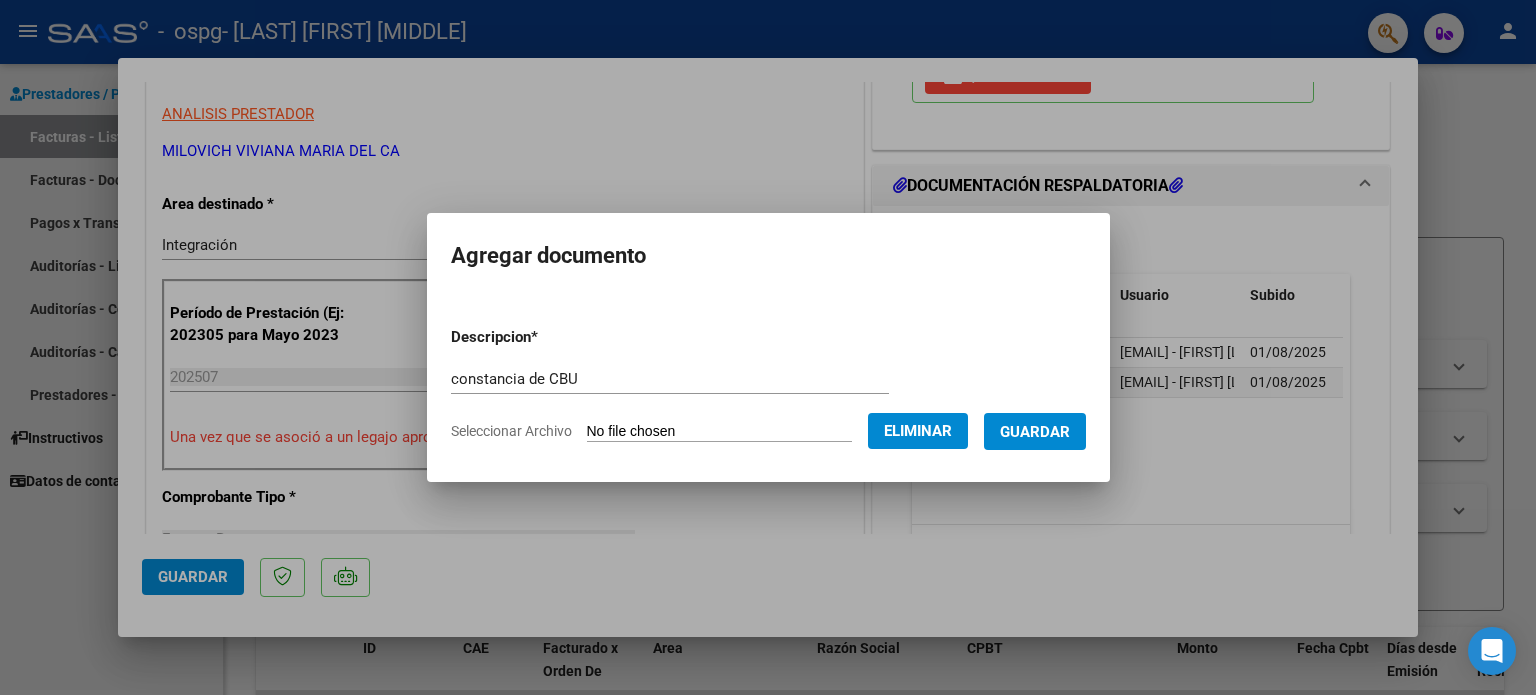 click on "Guardar" at bounding box center (1035, 432) 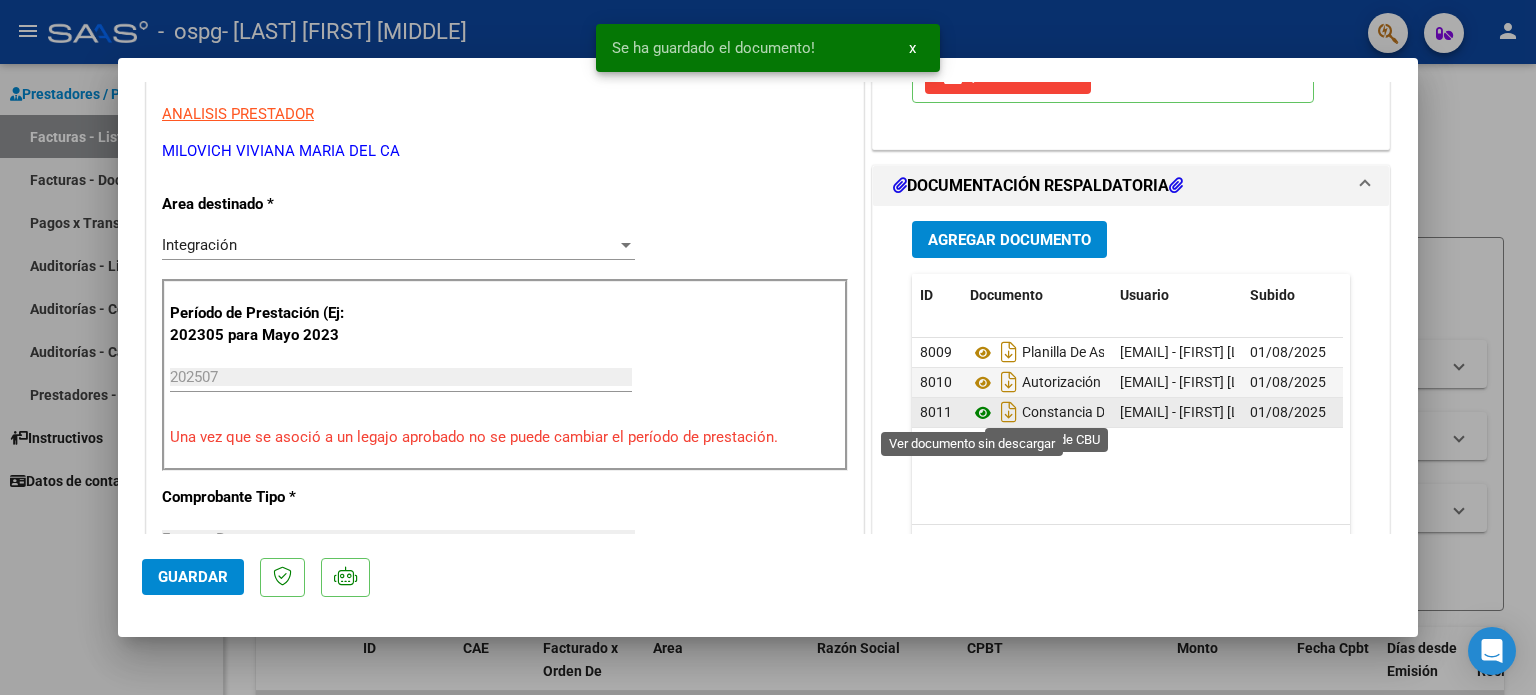 click 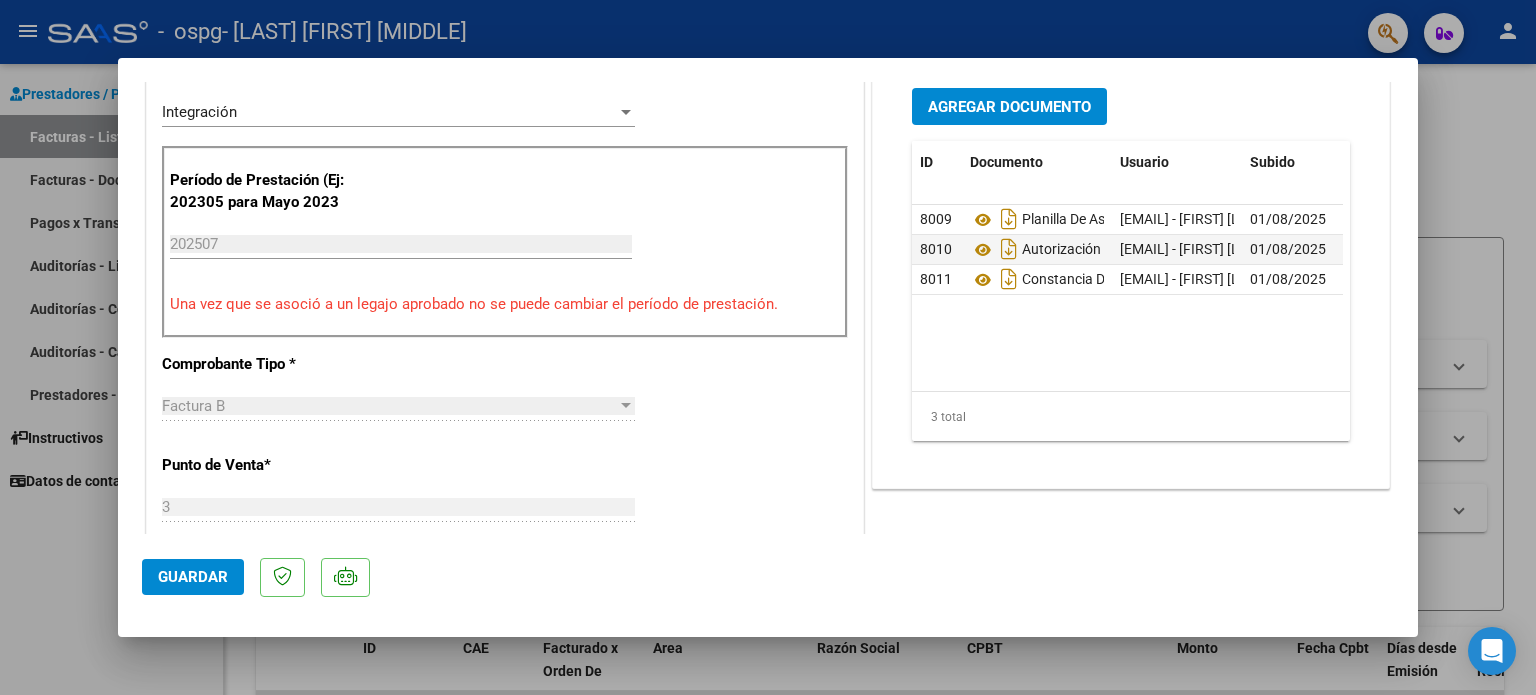scroll, scrollTop: 500, scrollLeft: 0, axis: vertical 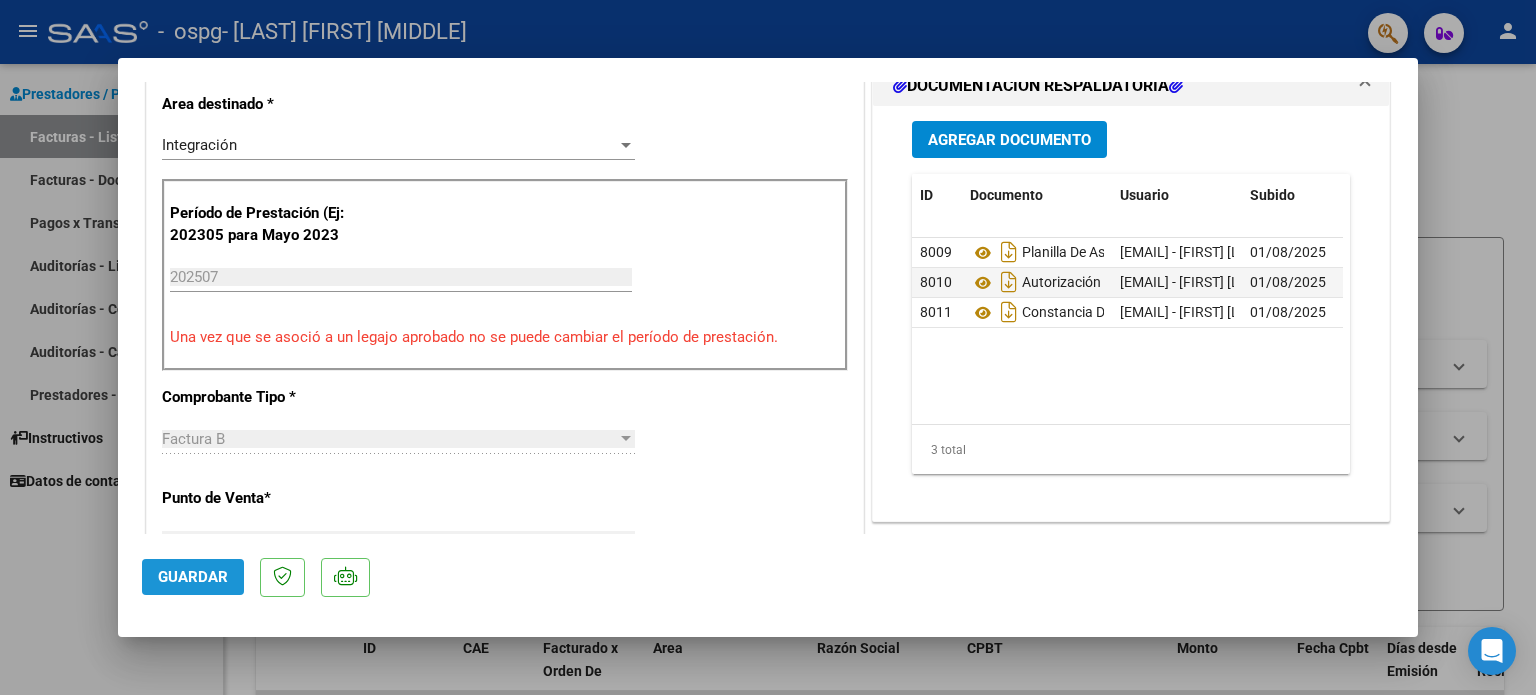 click on "Guardar" 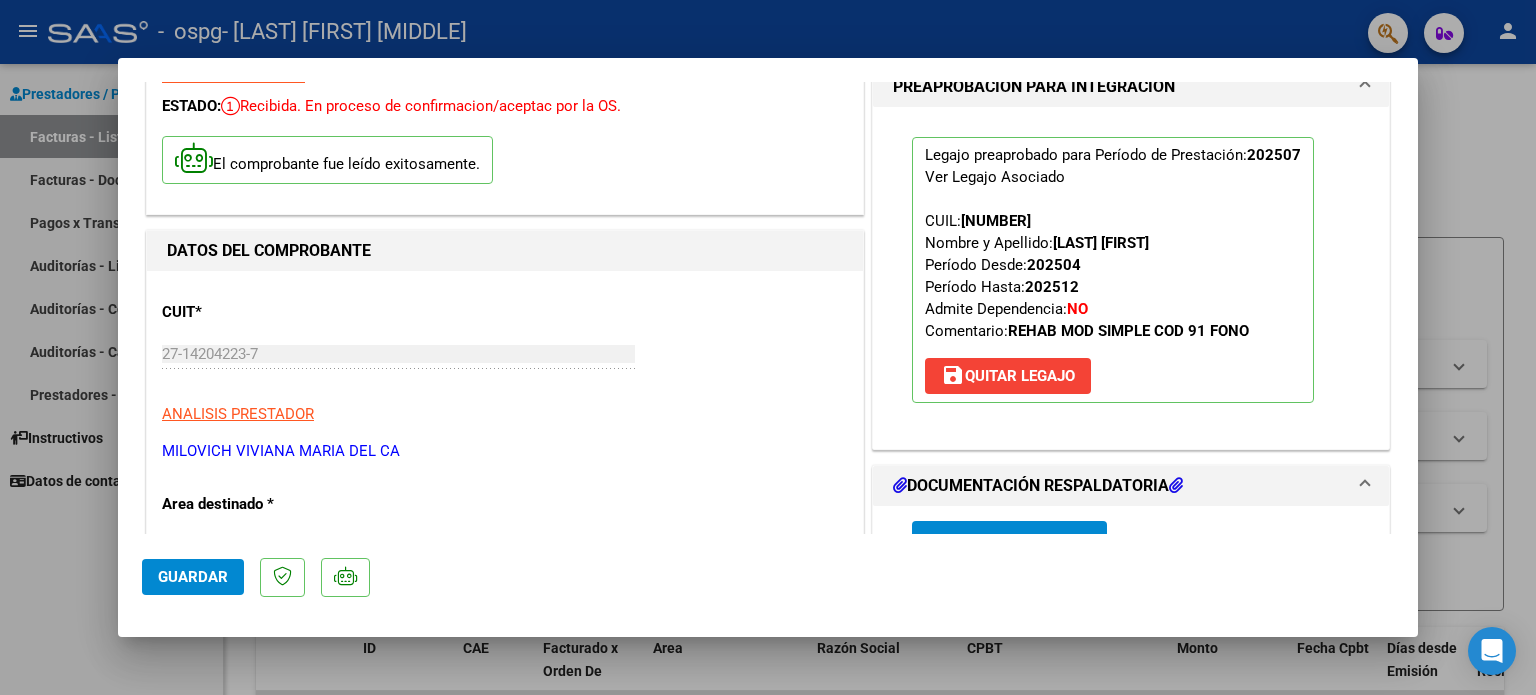 scroll, scrollTop: 0, scrollLeft: 0, axis: both 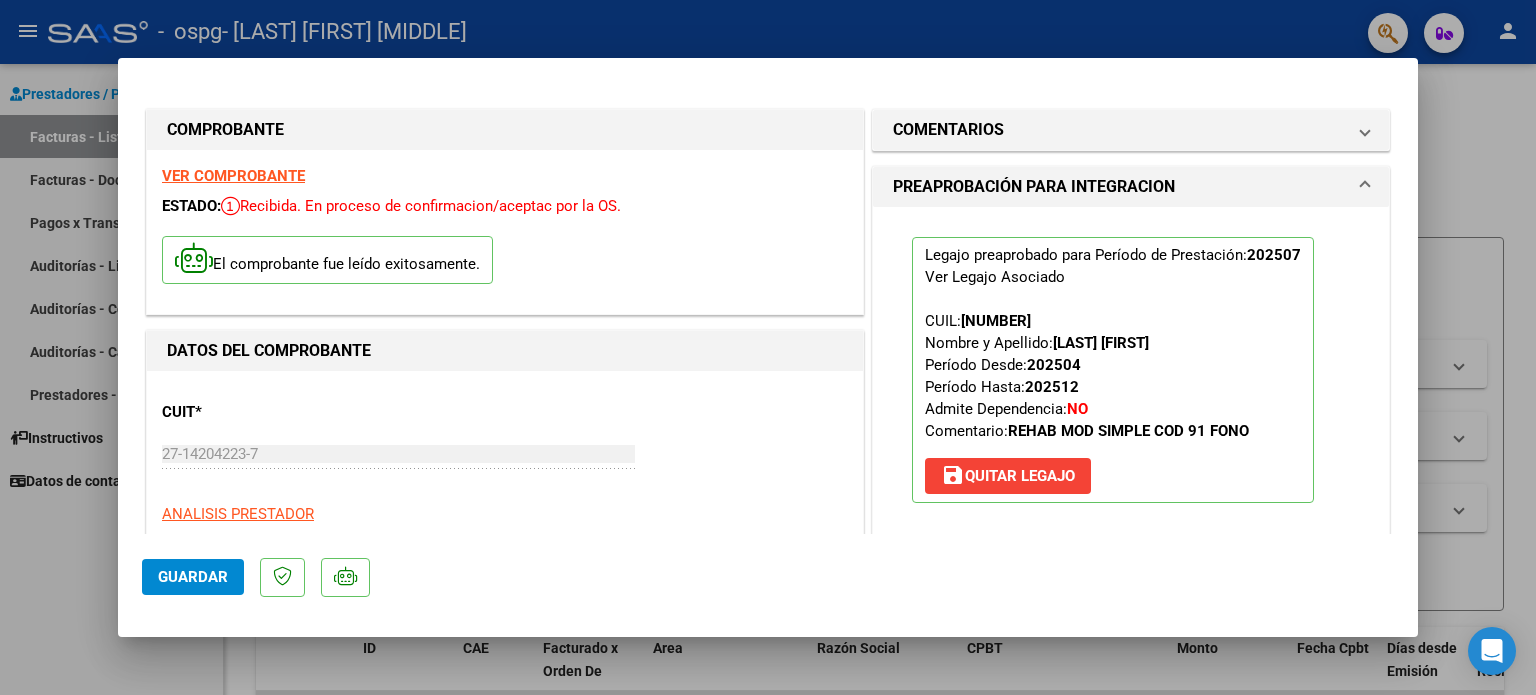 click at bounding box center (768, 347) 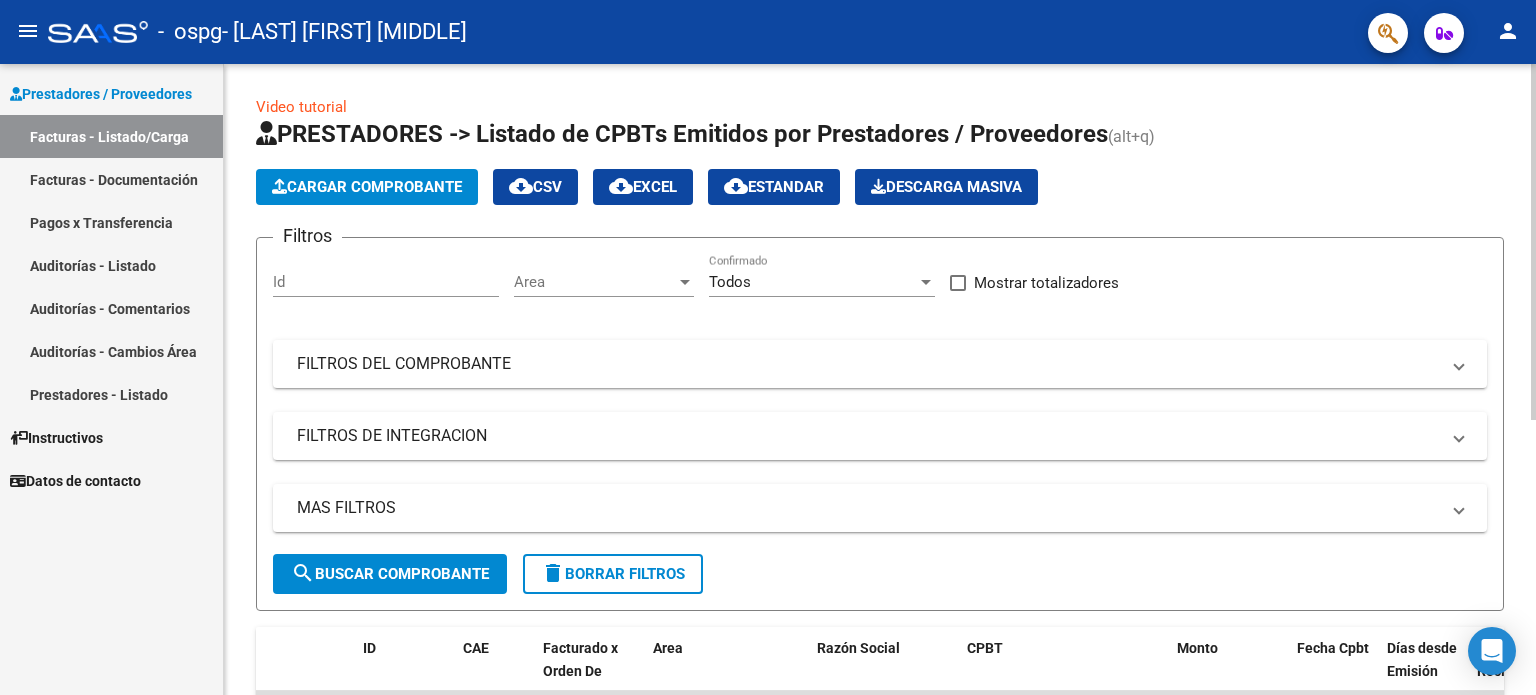 click on "Cargar Comprobante" 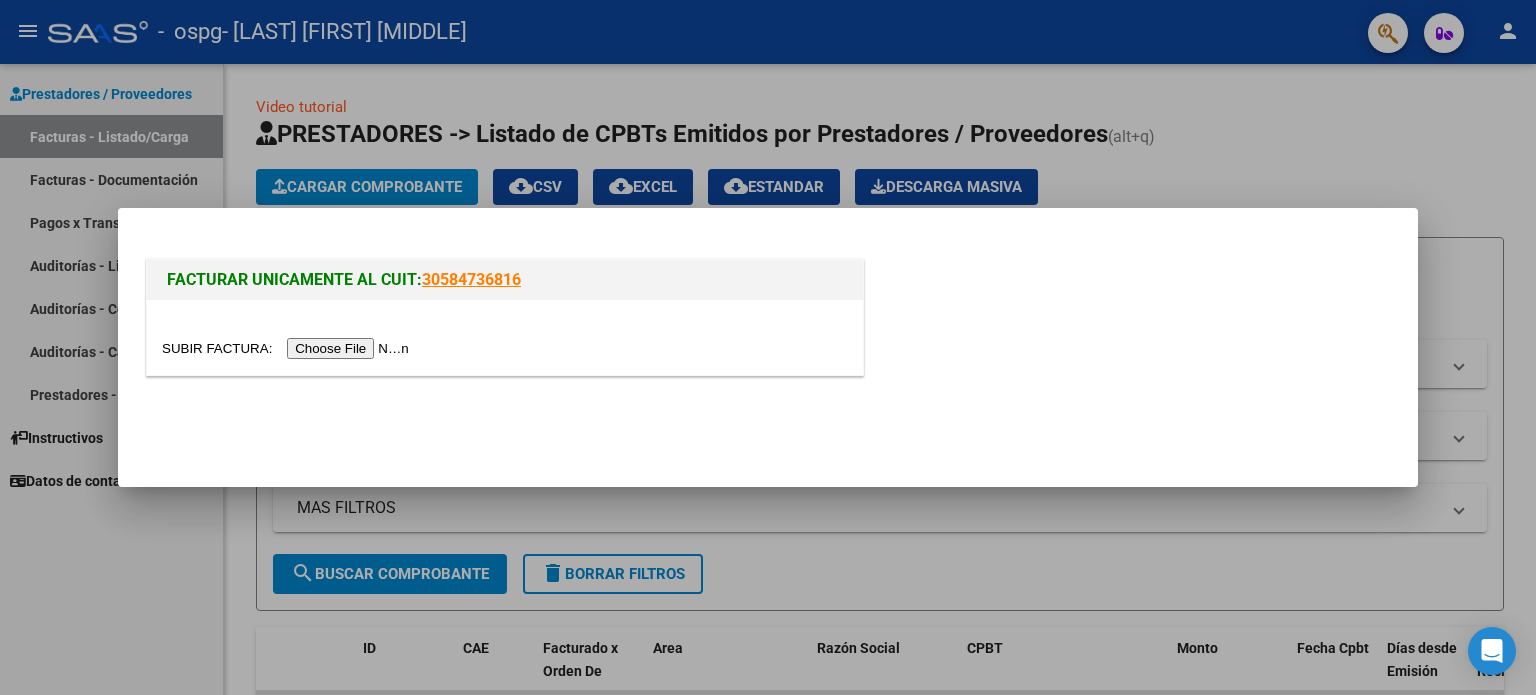 click at bounding box center (288, 348) 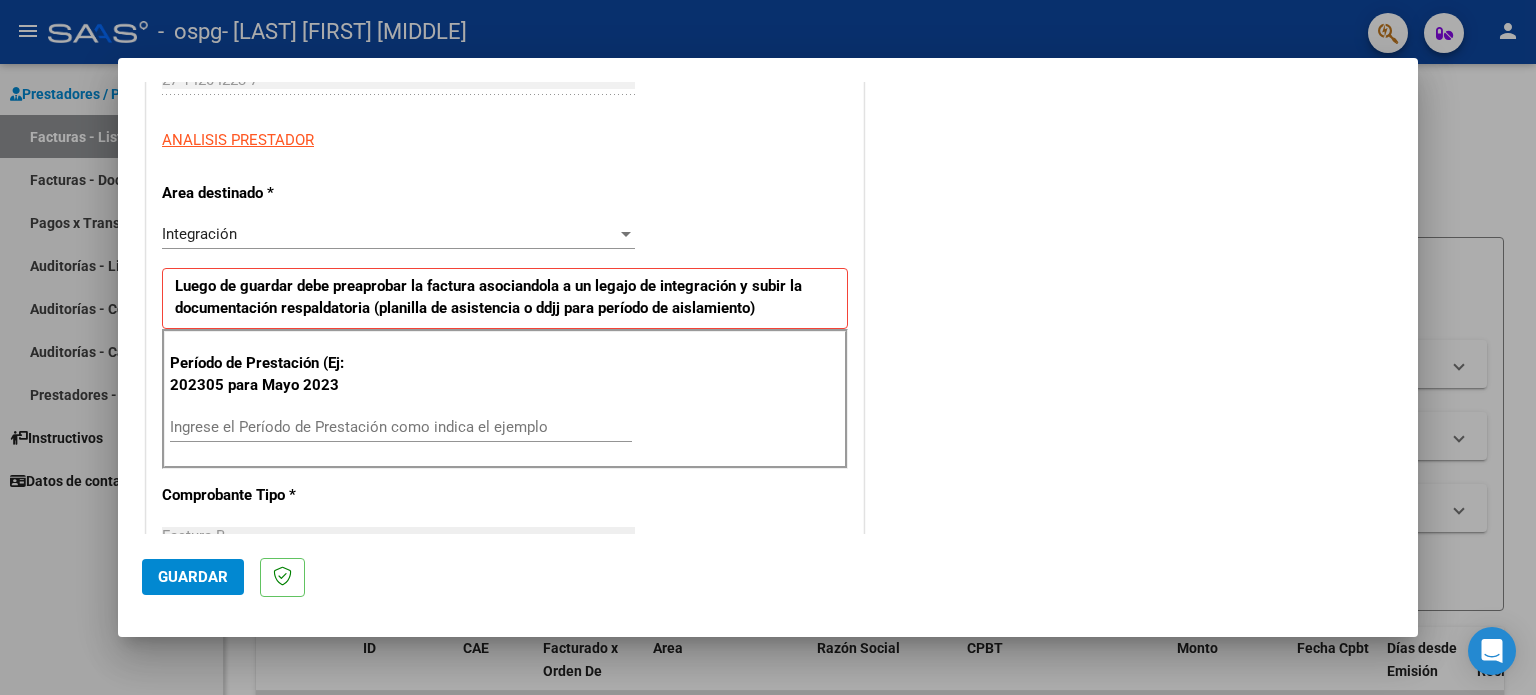 scroll, scrollTop: 400, scrollLeft: 0, axis: vertical 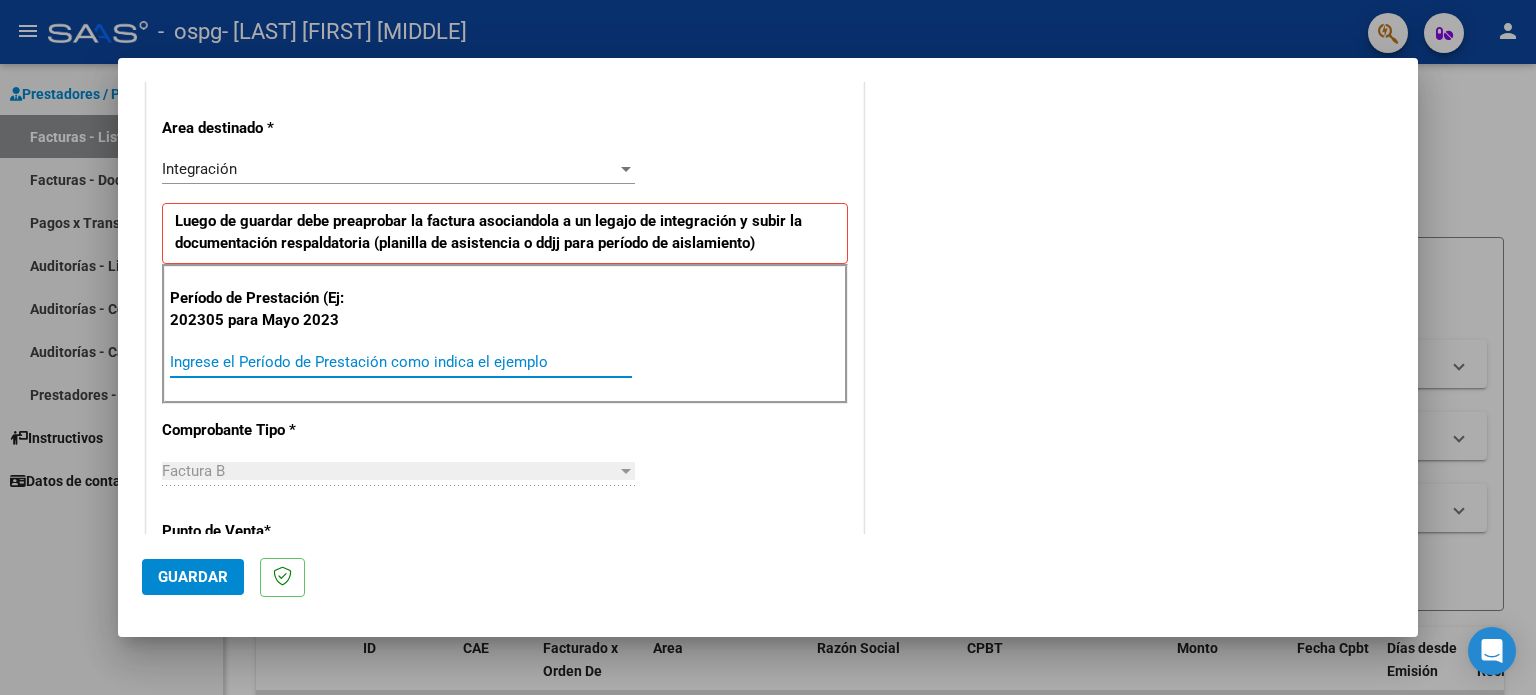 click on "Ingrese el Período de Prestación como indica el ejemplo" at bounding box center [401, 362] 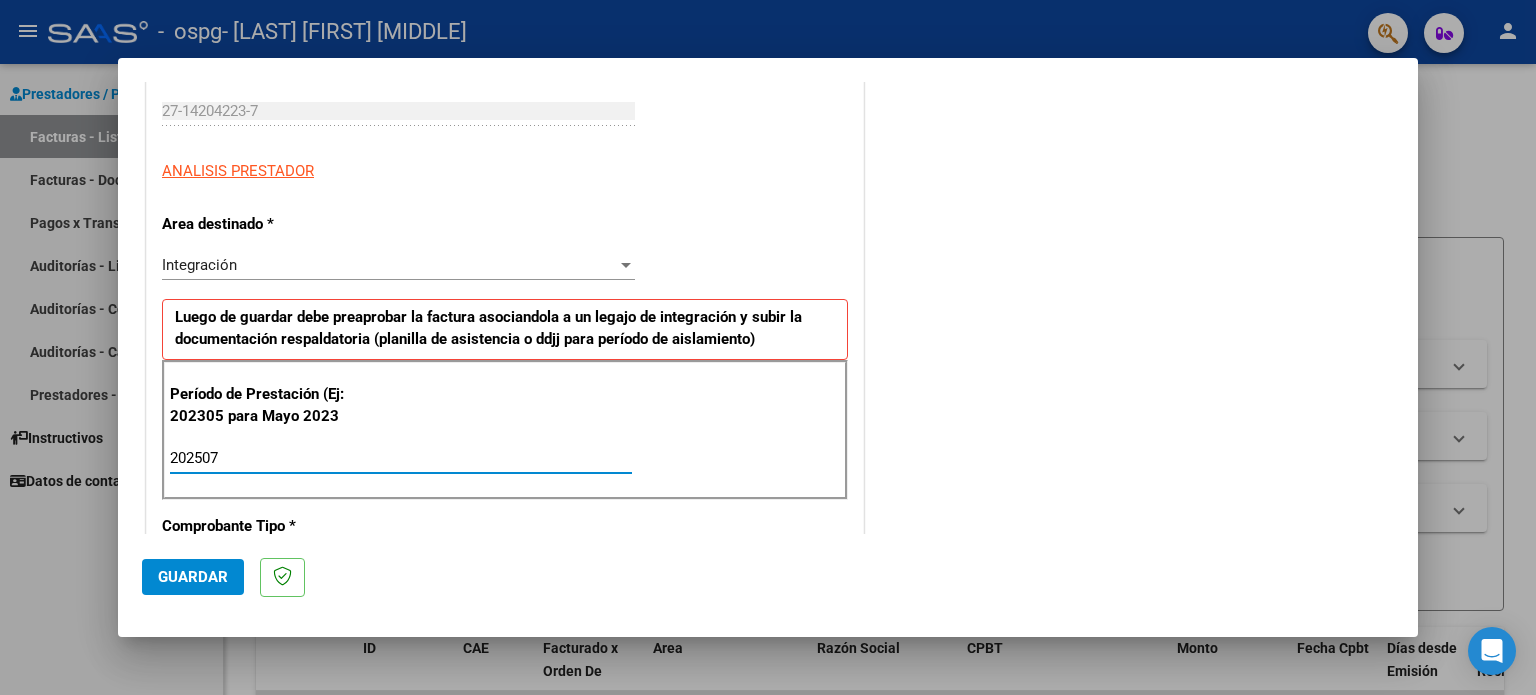 scroll, scrollTop: 300, scrollLeft: 0, axis: vertical 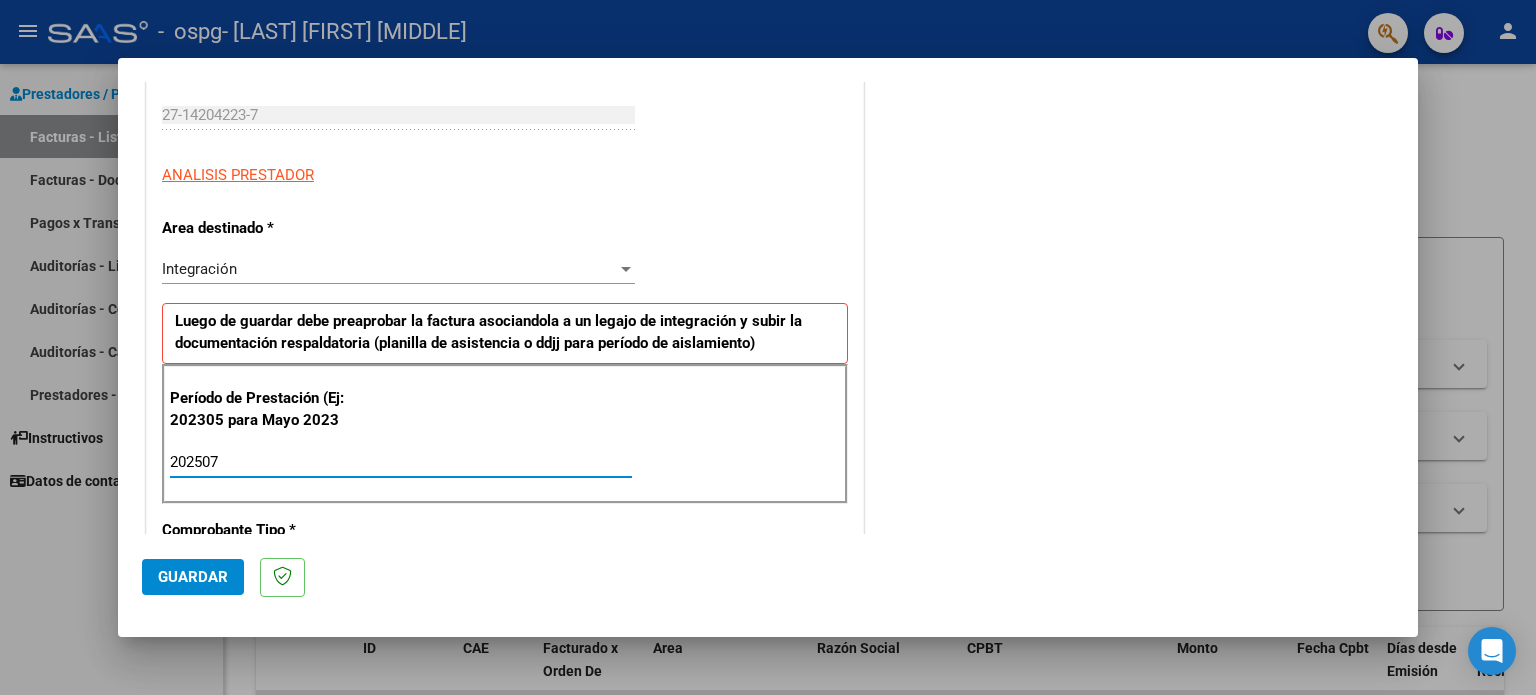 type on "202507" 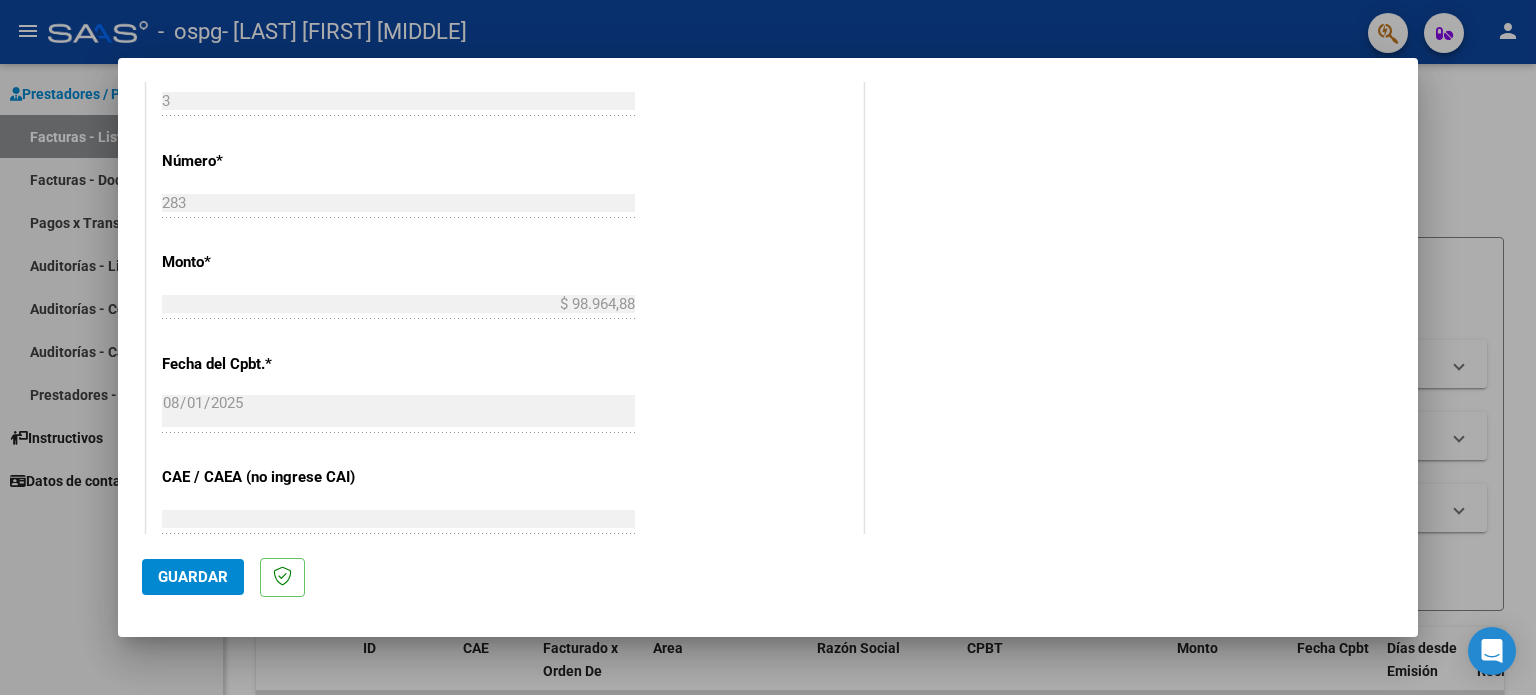 scroll, scrollTop: 1100, scrollLeft: 0, axis: vertical 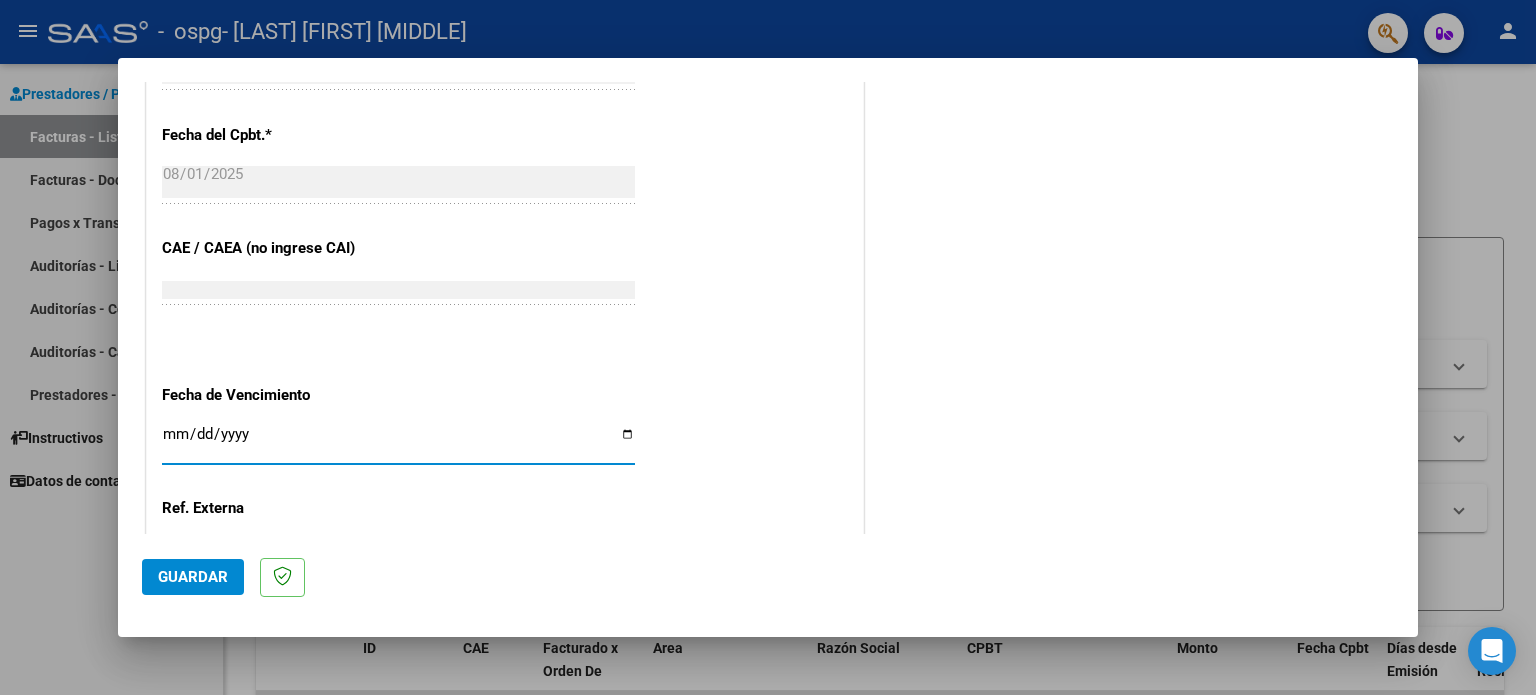 click on "Ingresar la fecha" at bounding box center [398, 442] 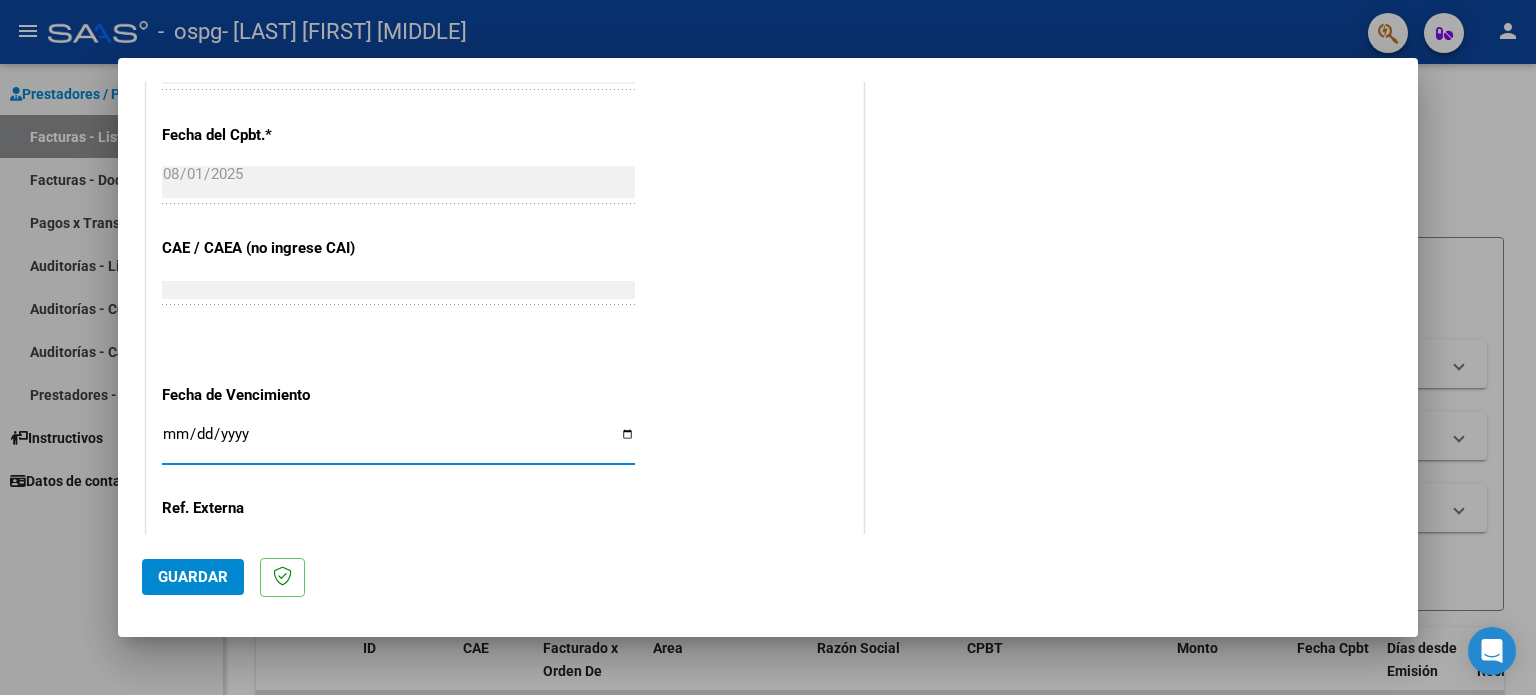 type on "2025-08-11" 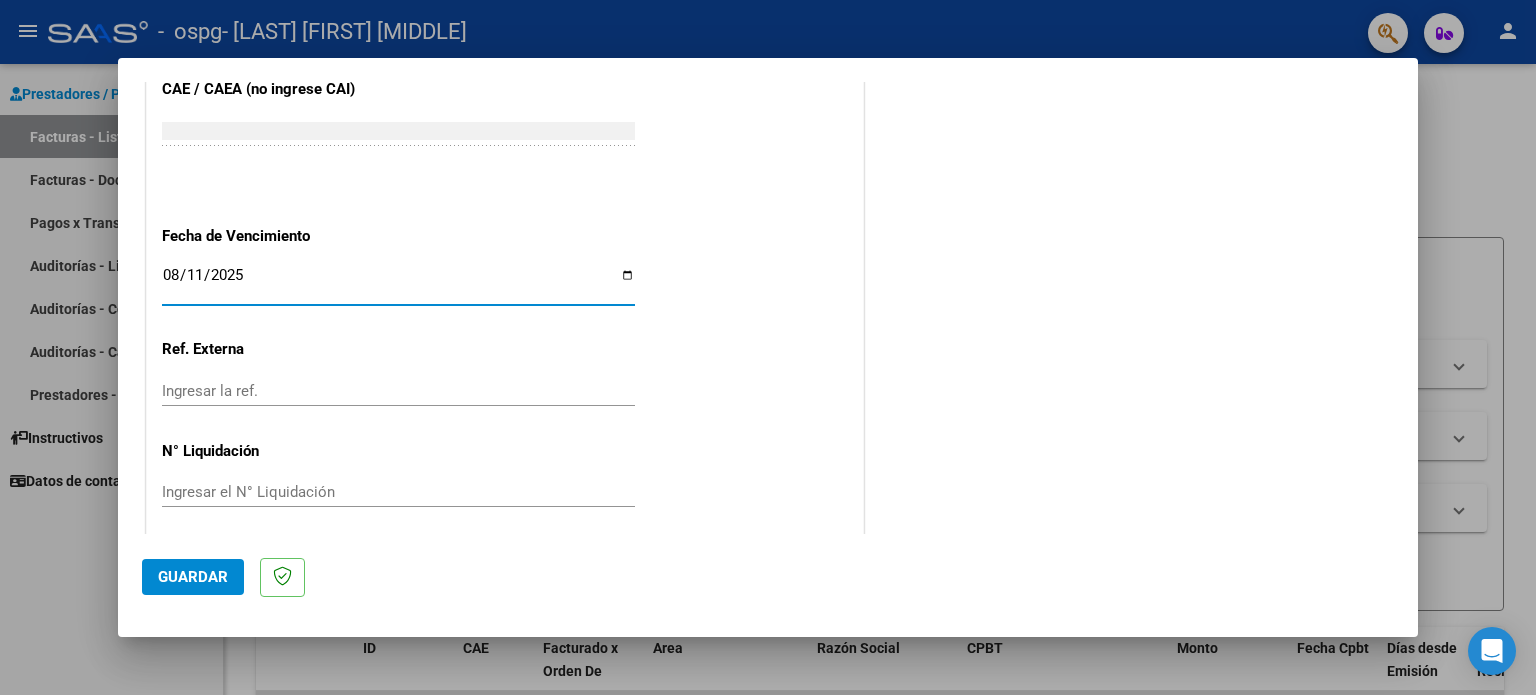 scroll, scrollTop: 1268, scrollLeft: 0, axis: vertical 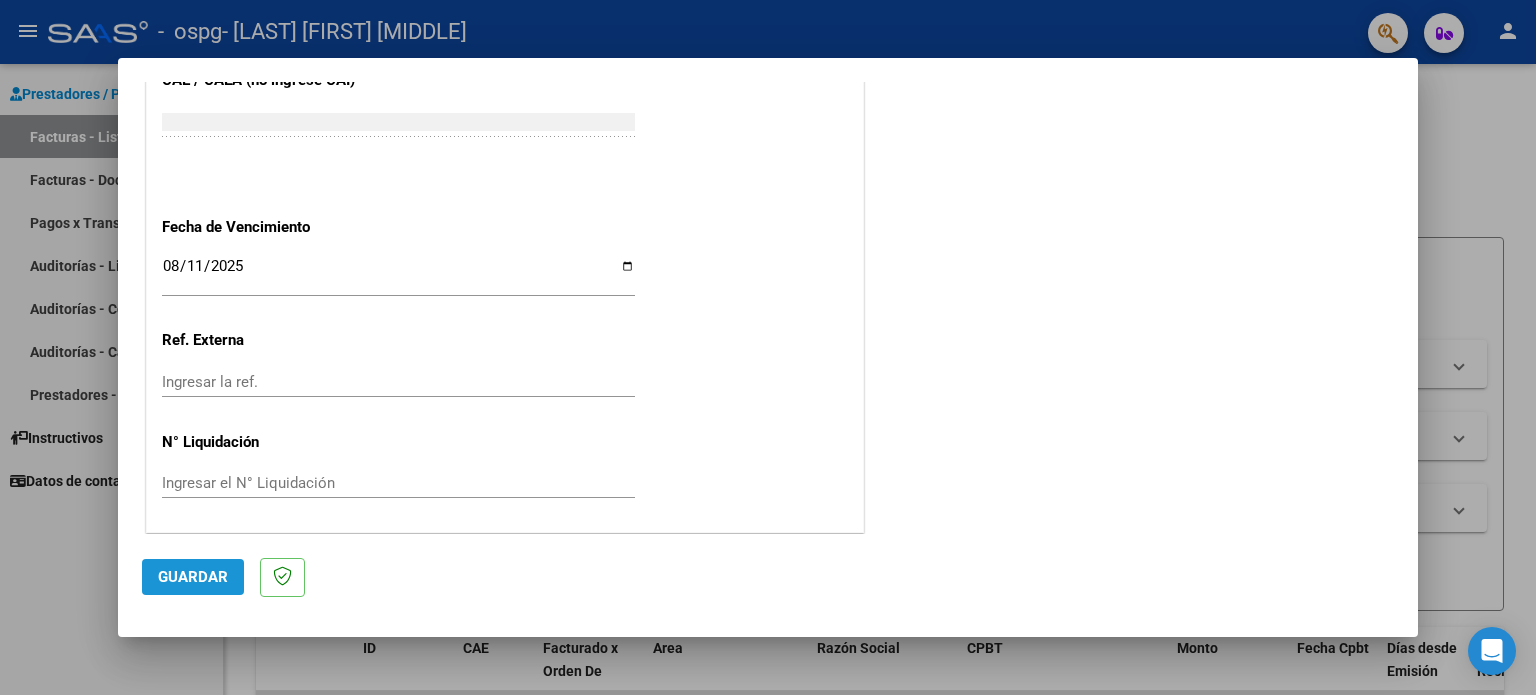 click on "Guardar" 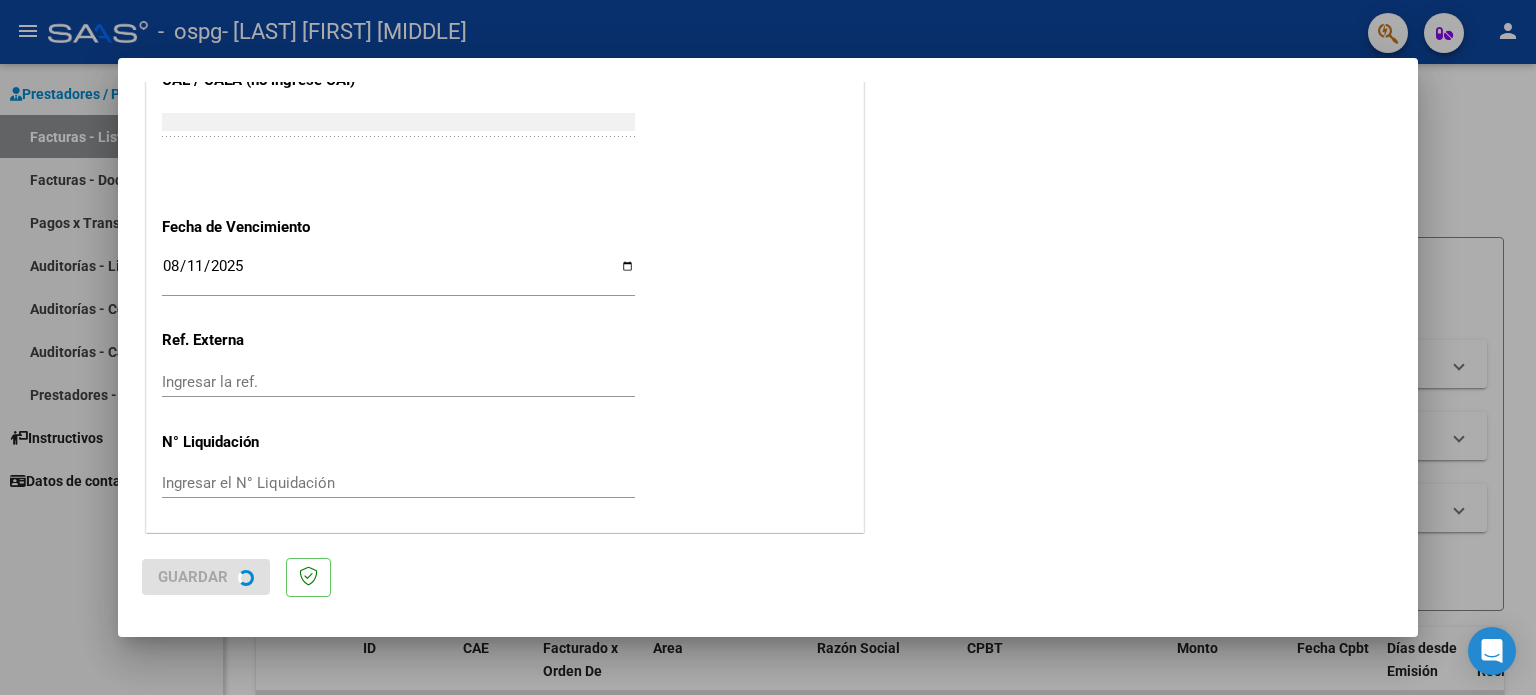 scroll, scrollTop: 0, scrollLeft: 0, axis: both 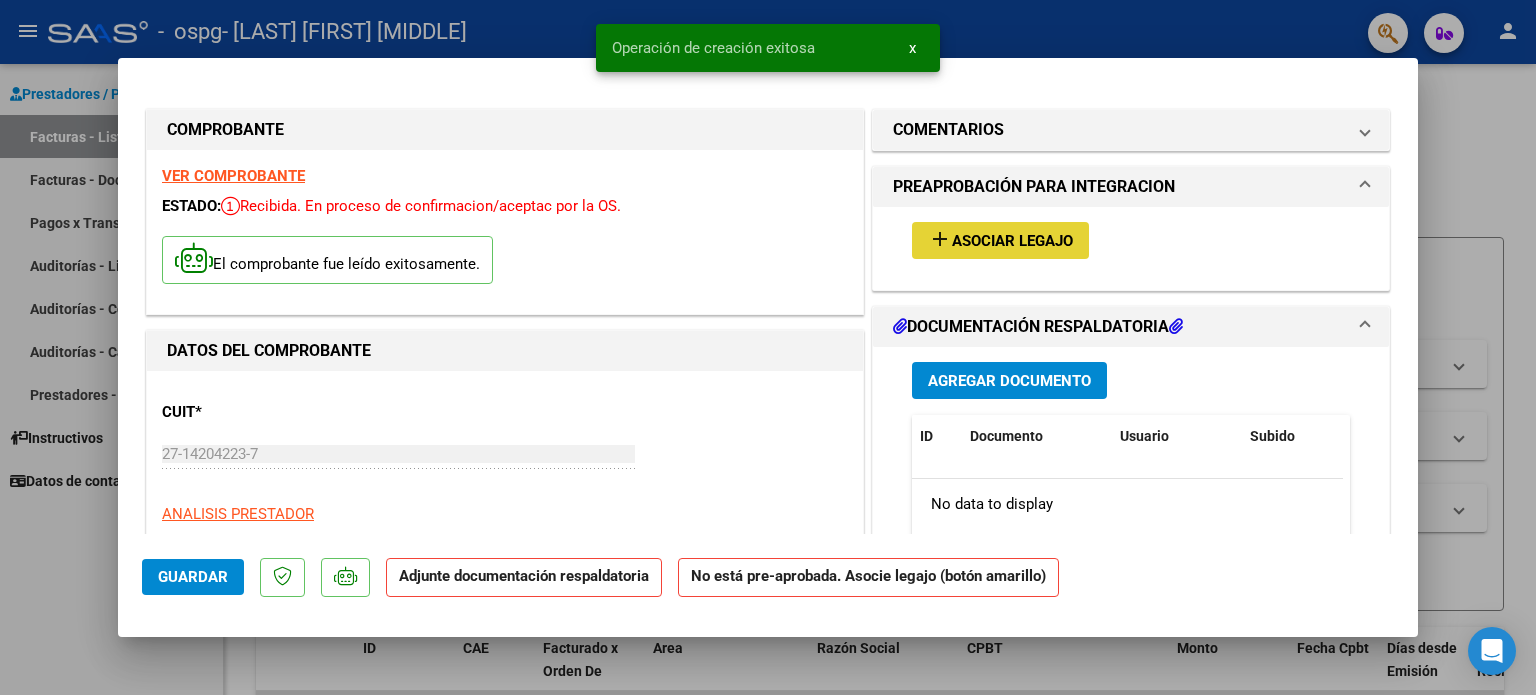 click on "Asociar Legajo" at bounding box center [1012, 241] 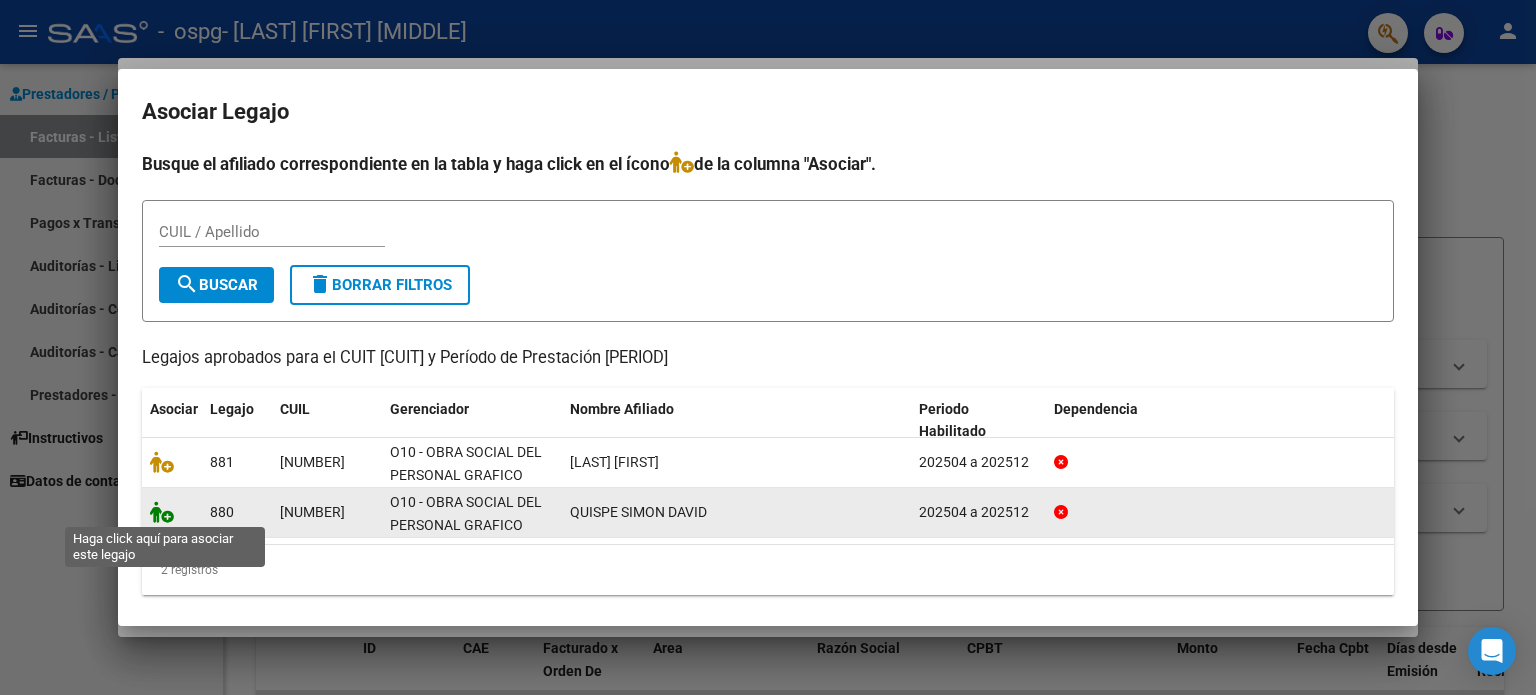 click 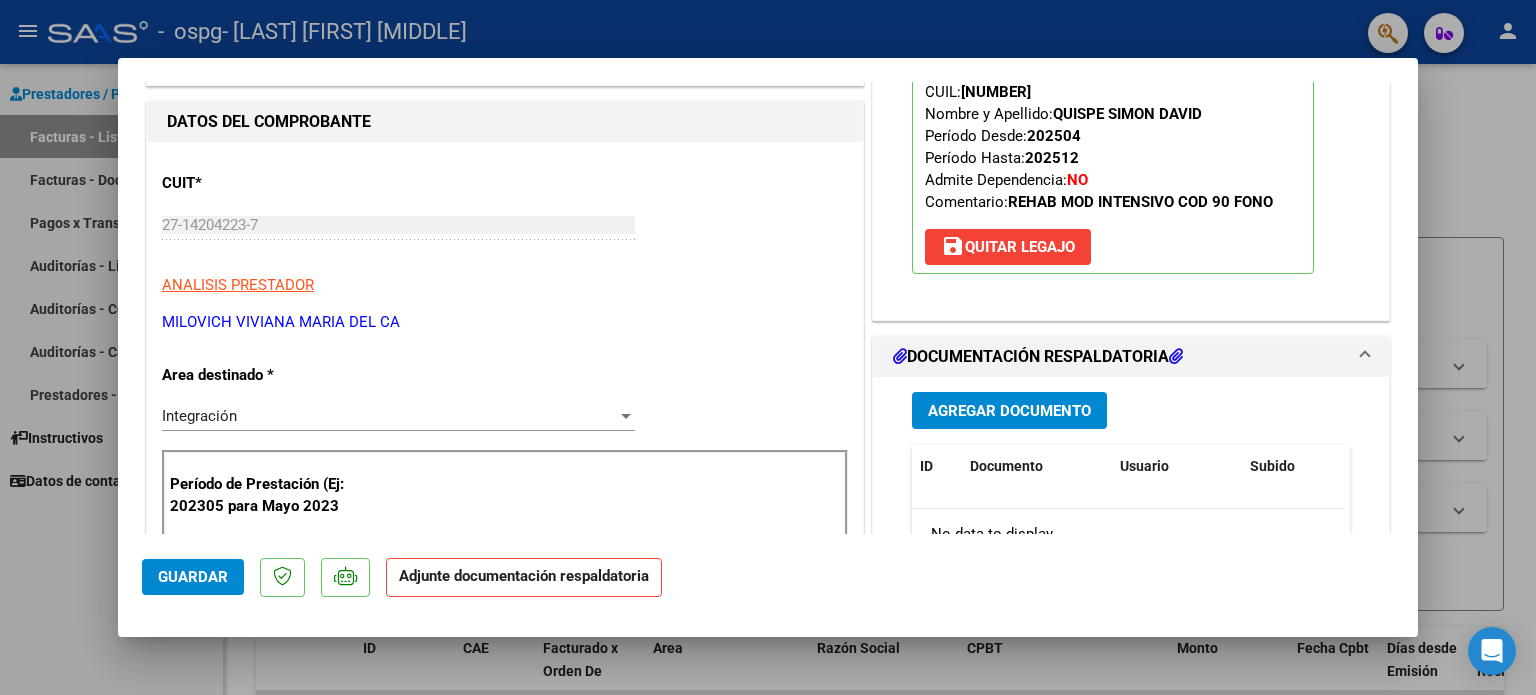 scroll, scrollTop: 300, scrollLeft: 0, axis: vertical 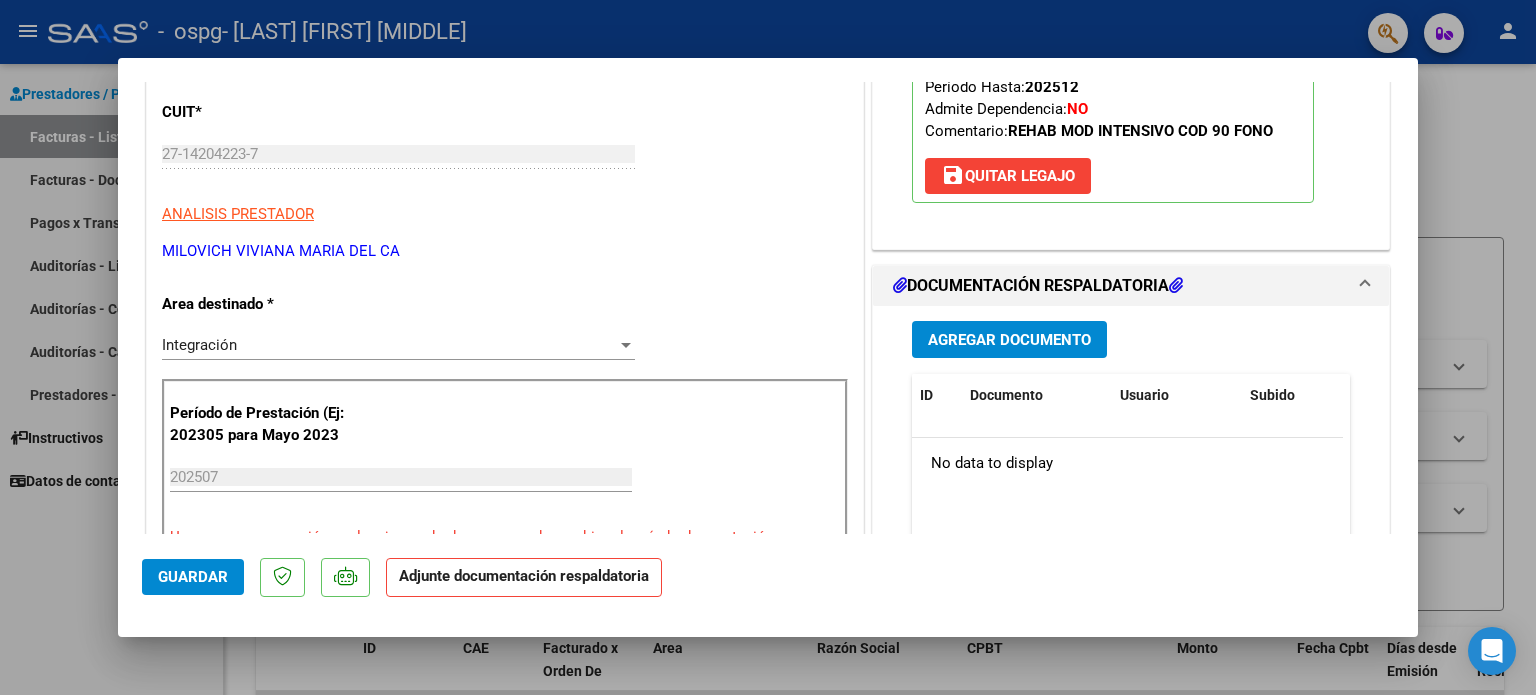 click on "Agregar Documento" at bounding box center [1009, 340] 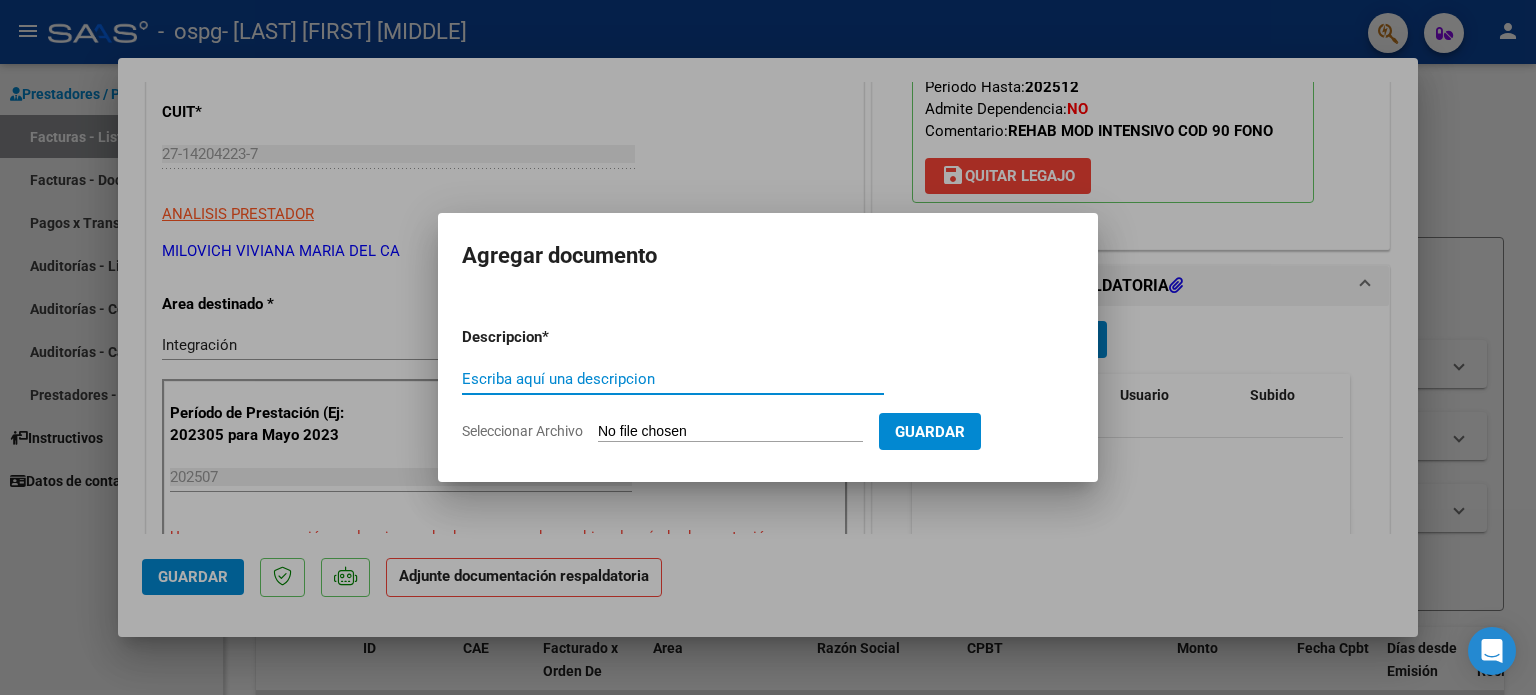 click on "Escriba aquí una descripcion" at bounding box center (673, 379) 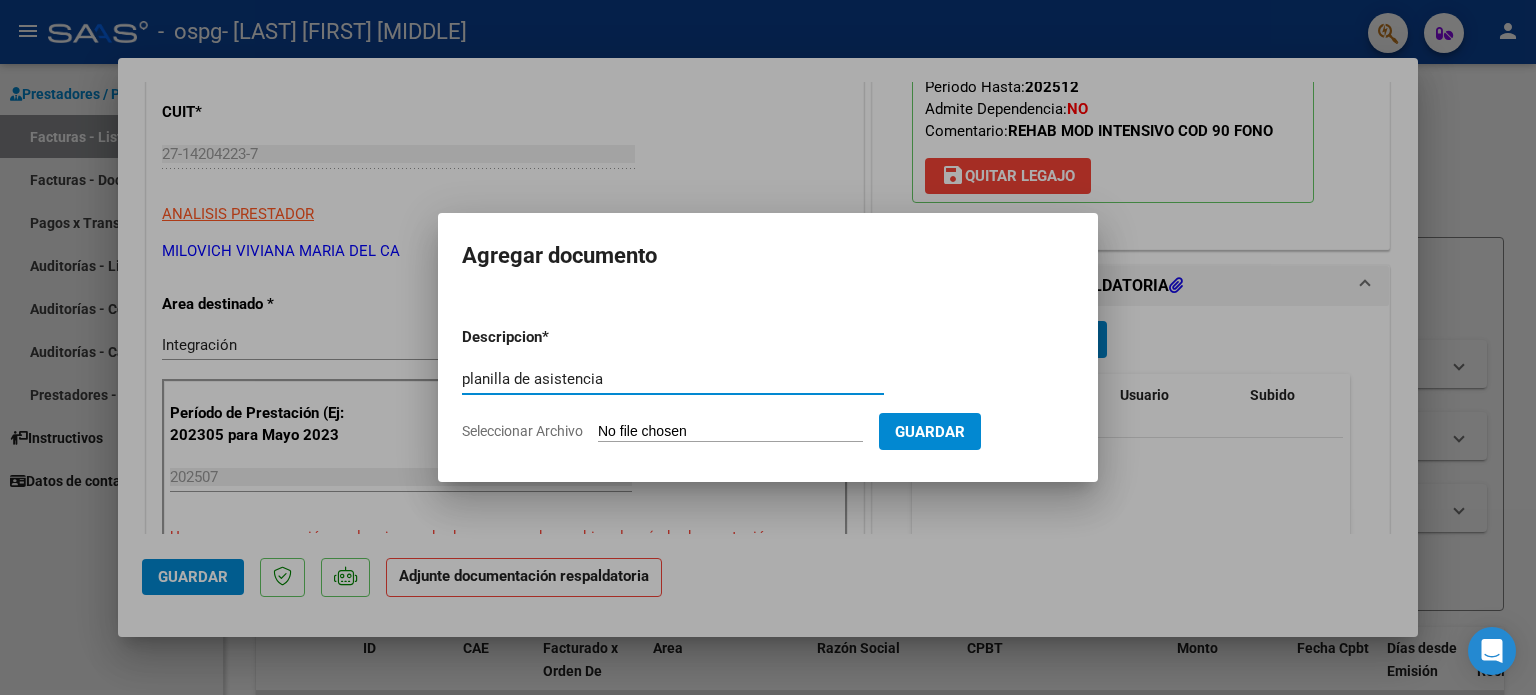 type on "planilla de asistencia" 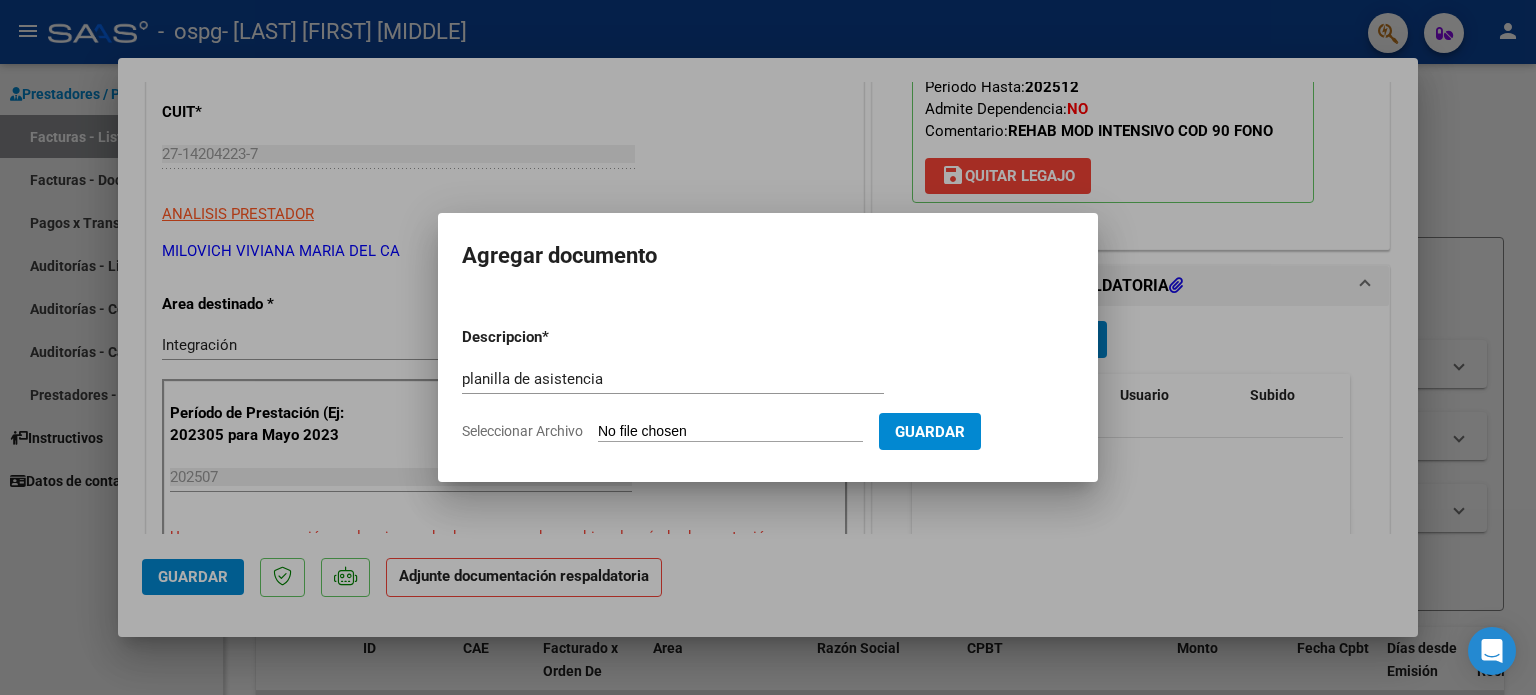 click on "Seleccionar Archivo" 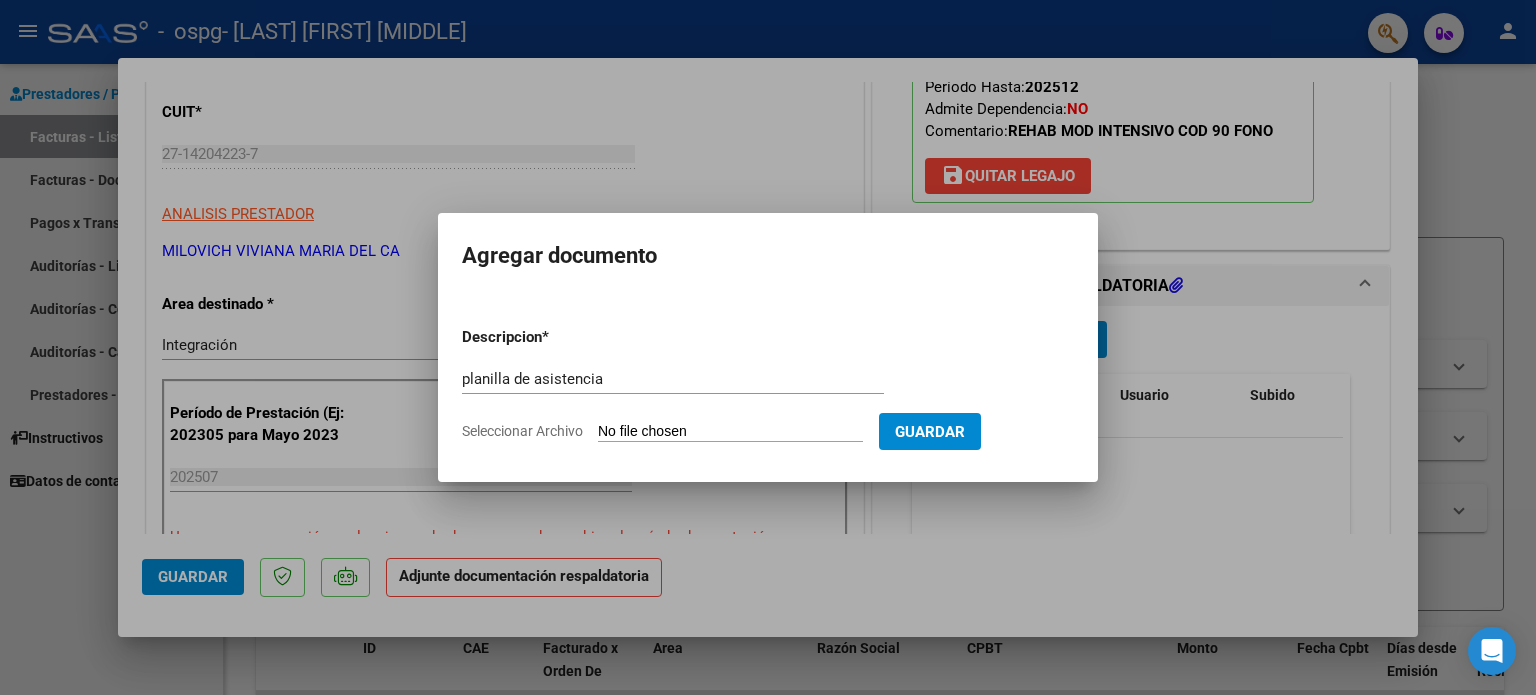 type on "C:\fakepath\Planilla JULIO  [YEAR]-[FIRST] [LAST]- Lic. [FIRST] [LAST].pdf" 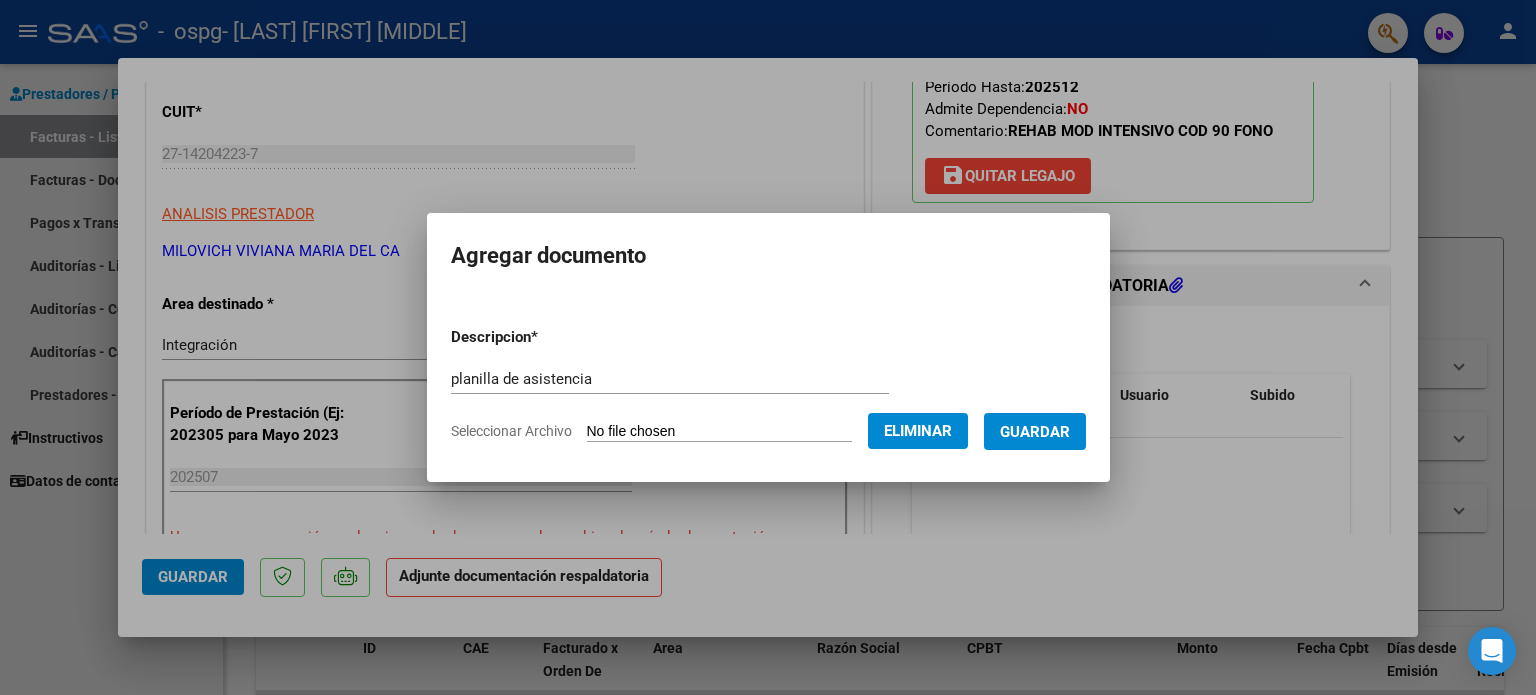 click on "Guardar" at bounding box center [1035, 432] 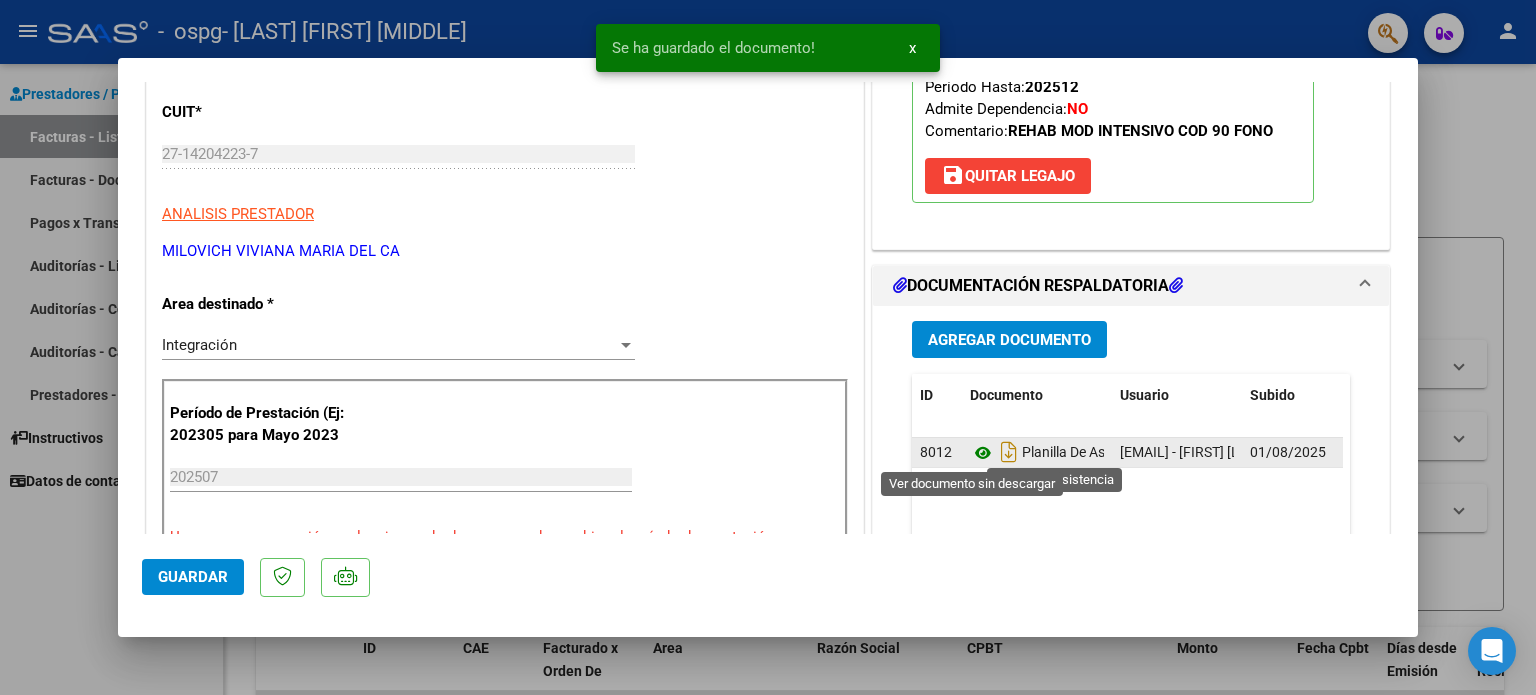 click 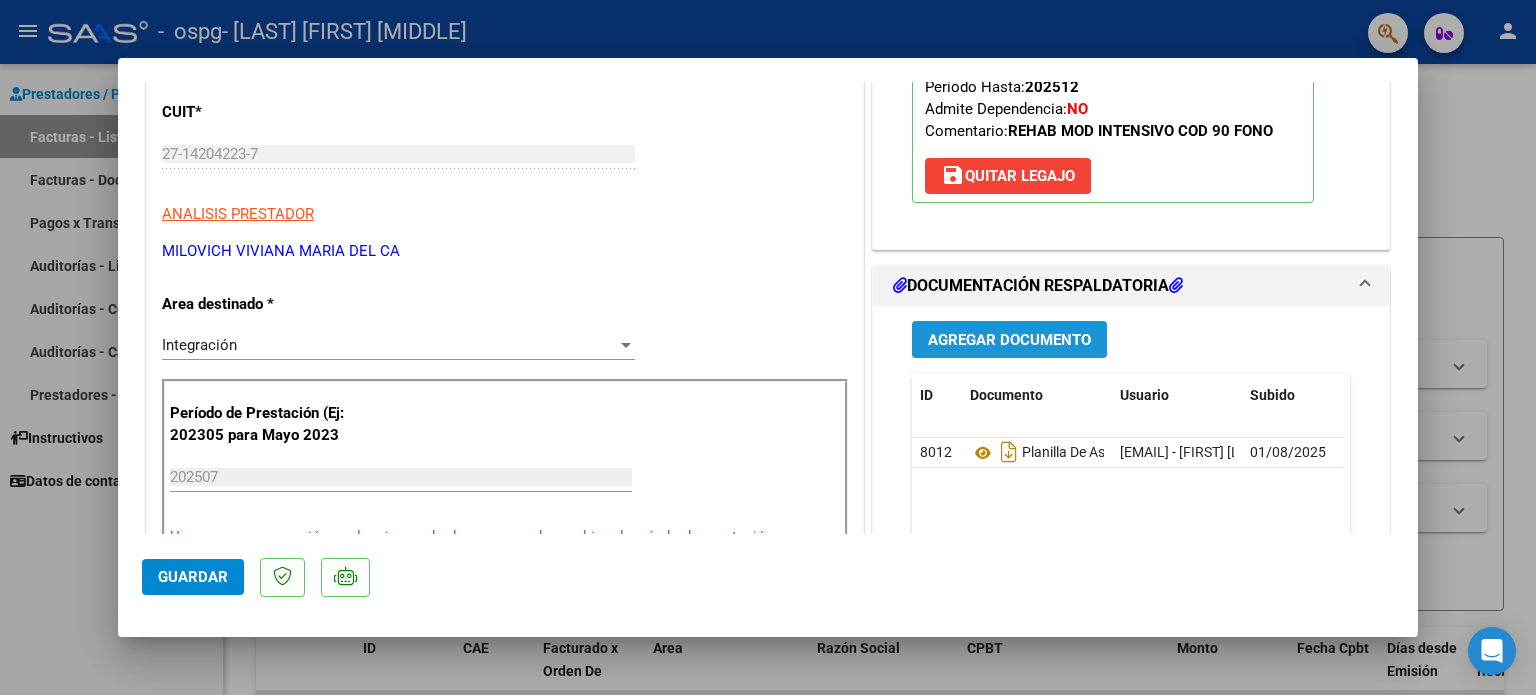 click on "Agregar Documento" at bounding box center [1009, 340] 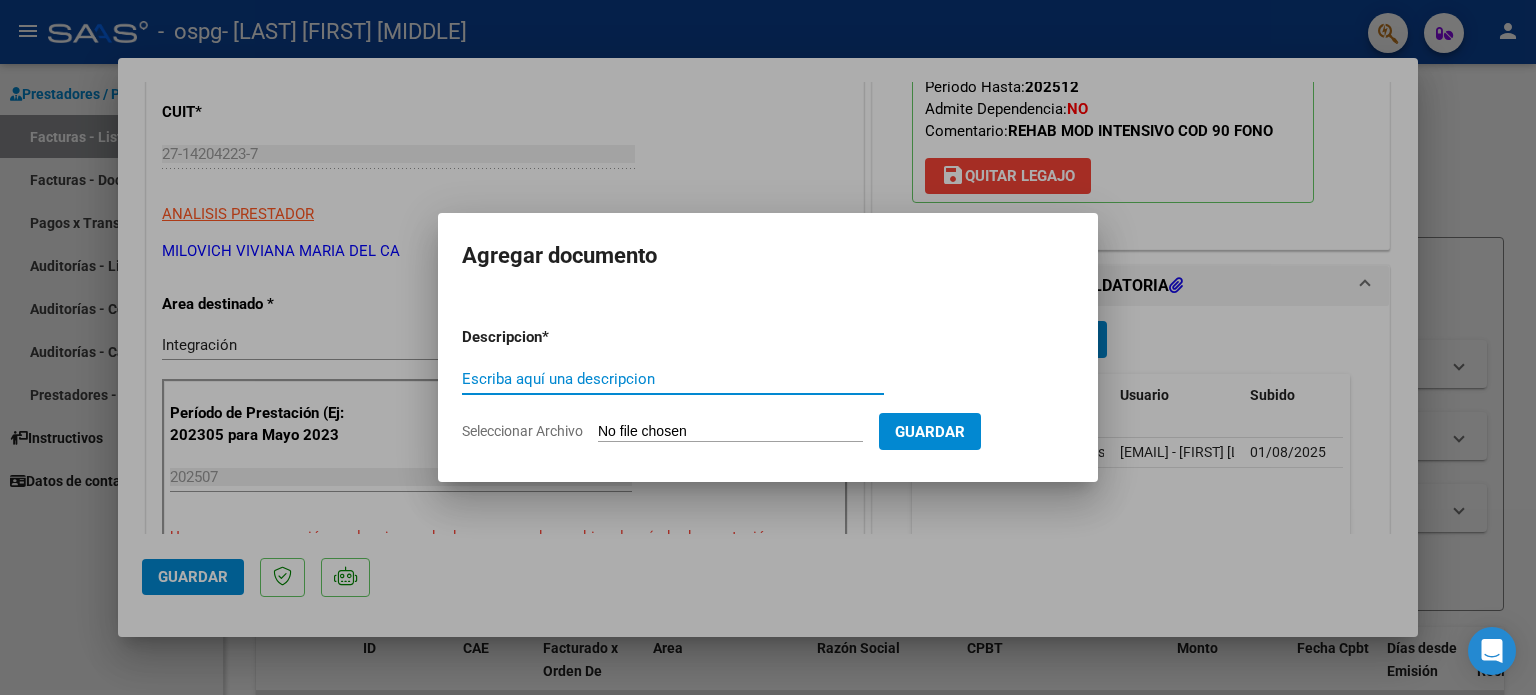 click on "Escriba aquí una descripcion" at bounding box center [673, 379] 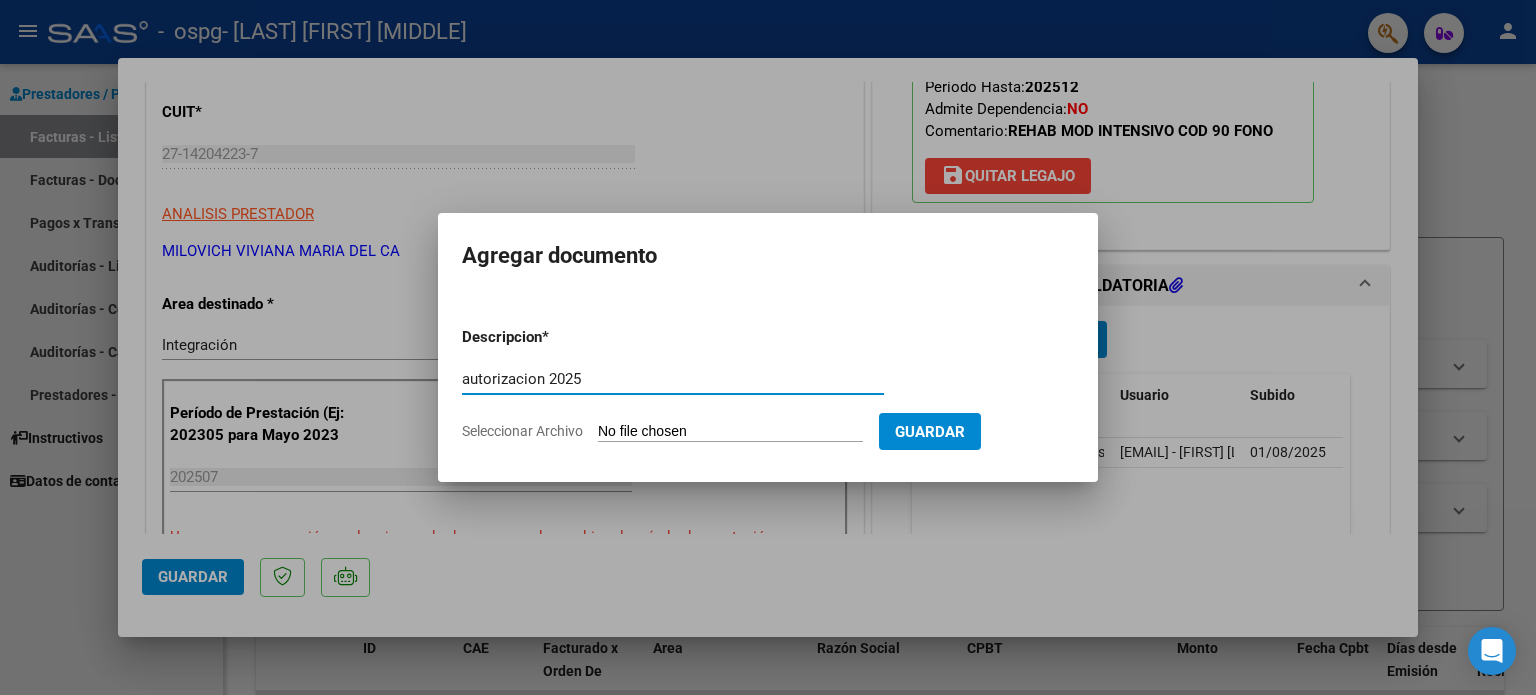 type on "autorizacion 2025" 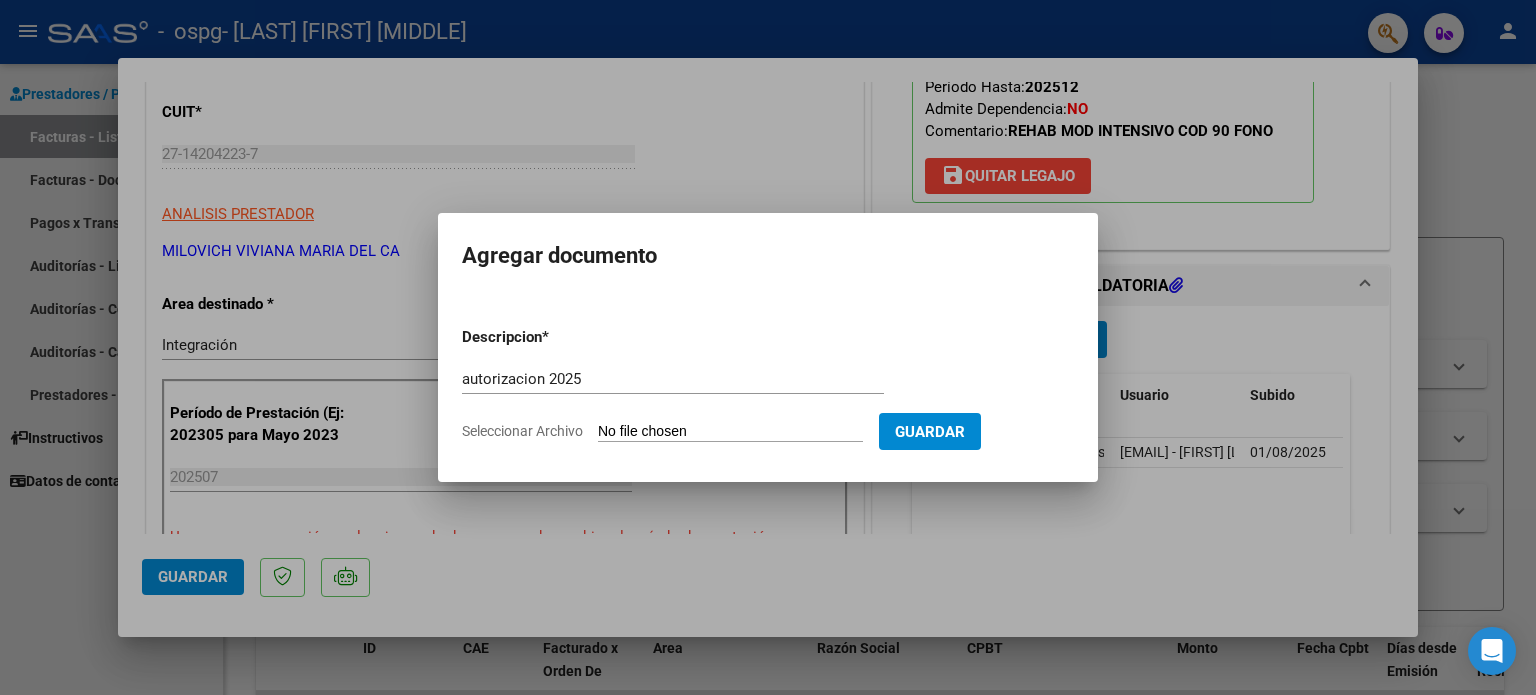 type on "C:\fakepath\AUTORIZACIONES 2025.pdf" 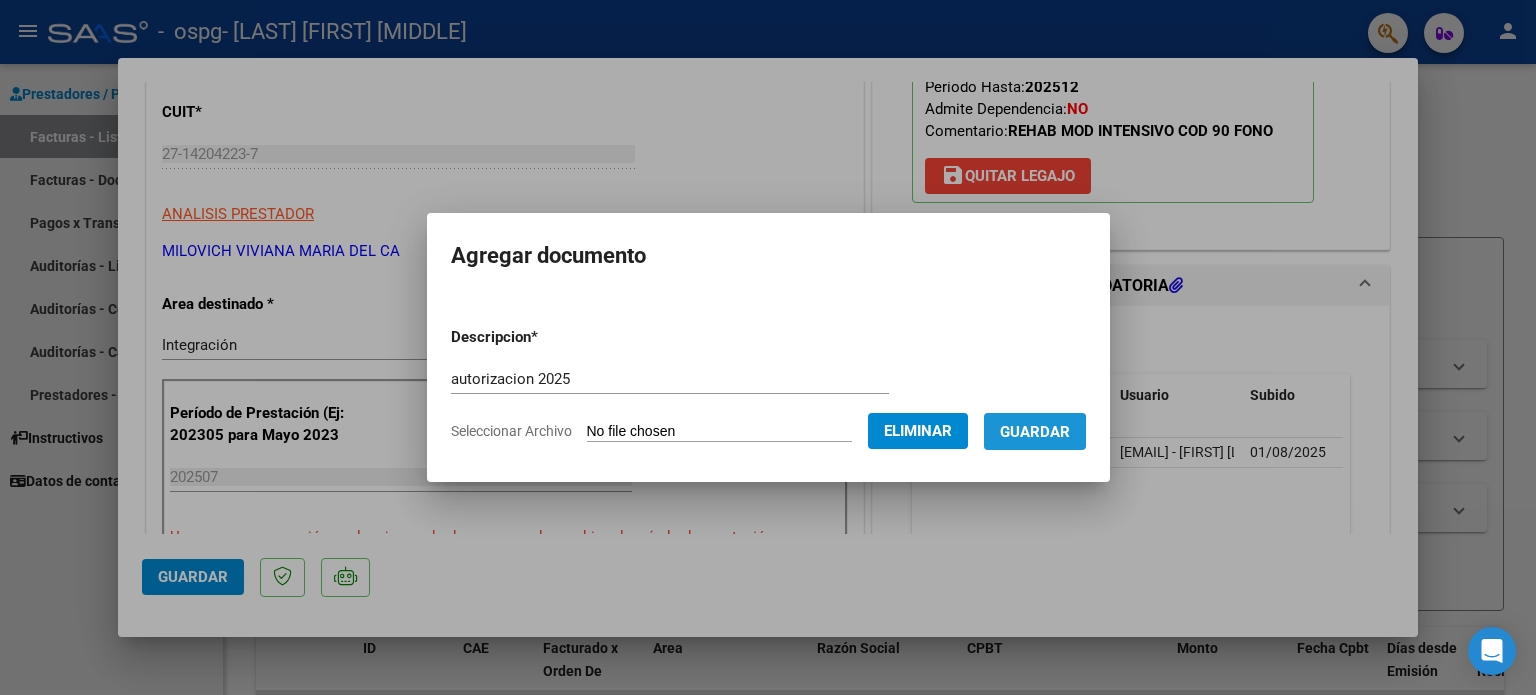 click on "Guardar" at bounding box center (1035, 432) 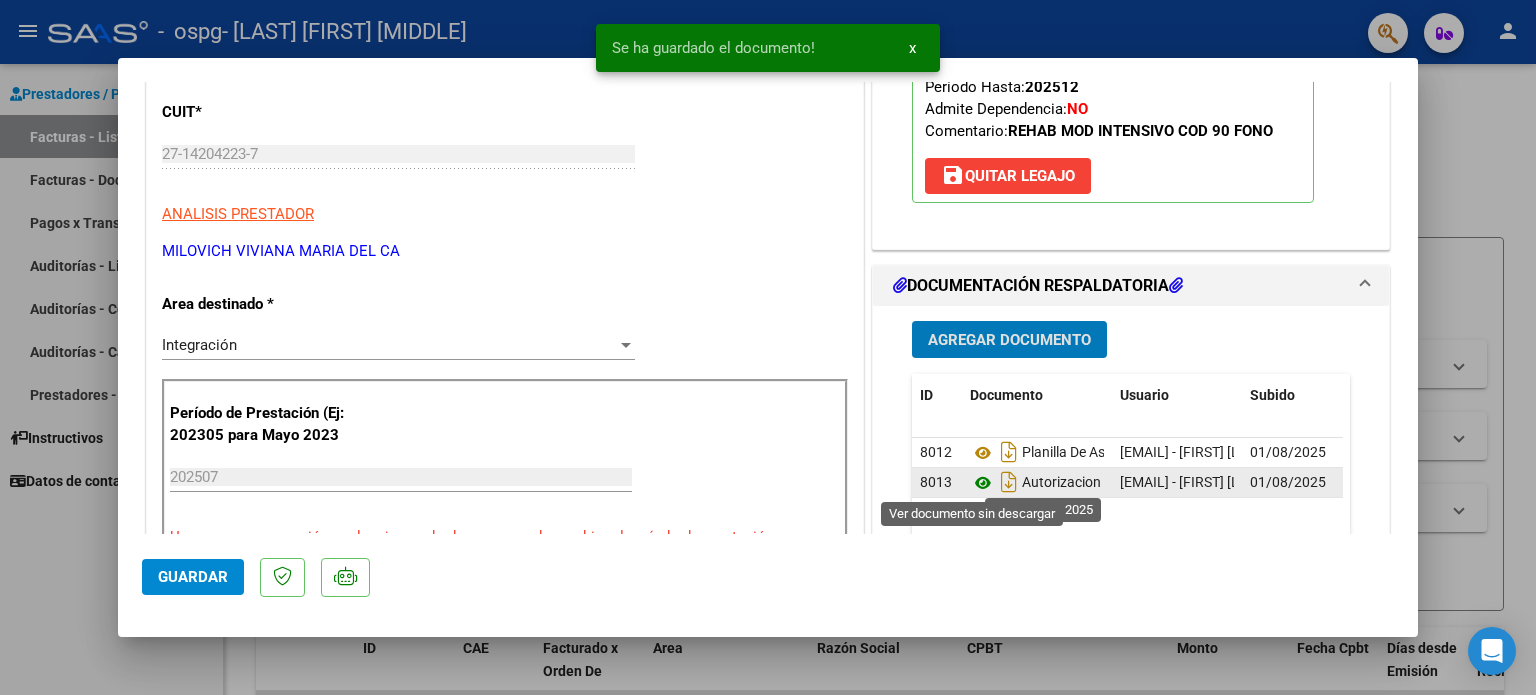 click 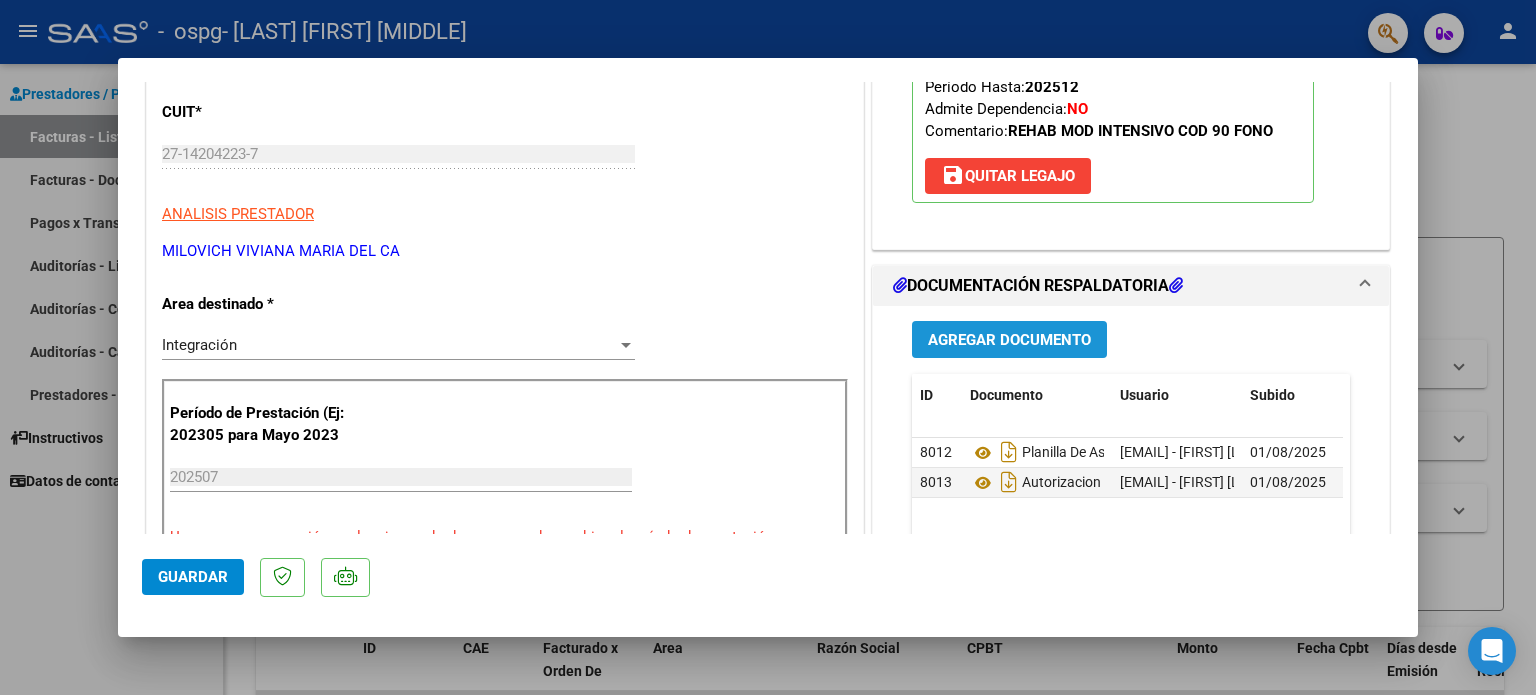 click on "Agregar Documento" at bounding box center (1009, 340) 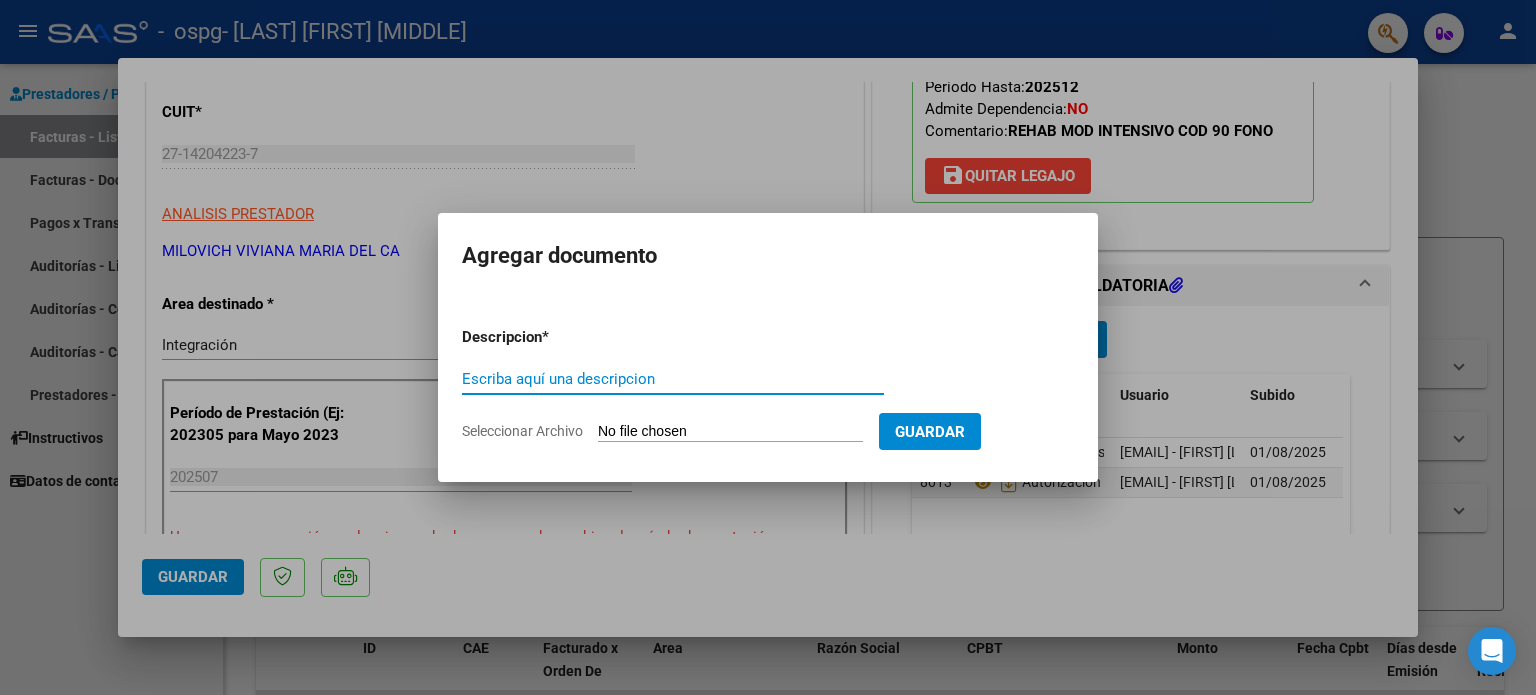 click on "Escriba aquí una descripcion" at bounding box center (673, 379) 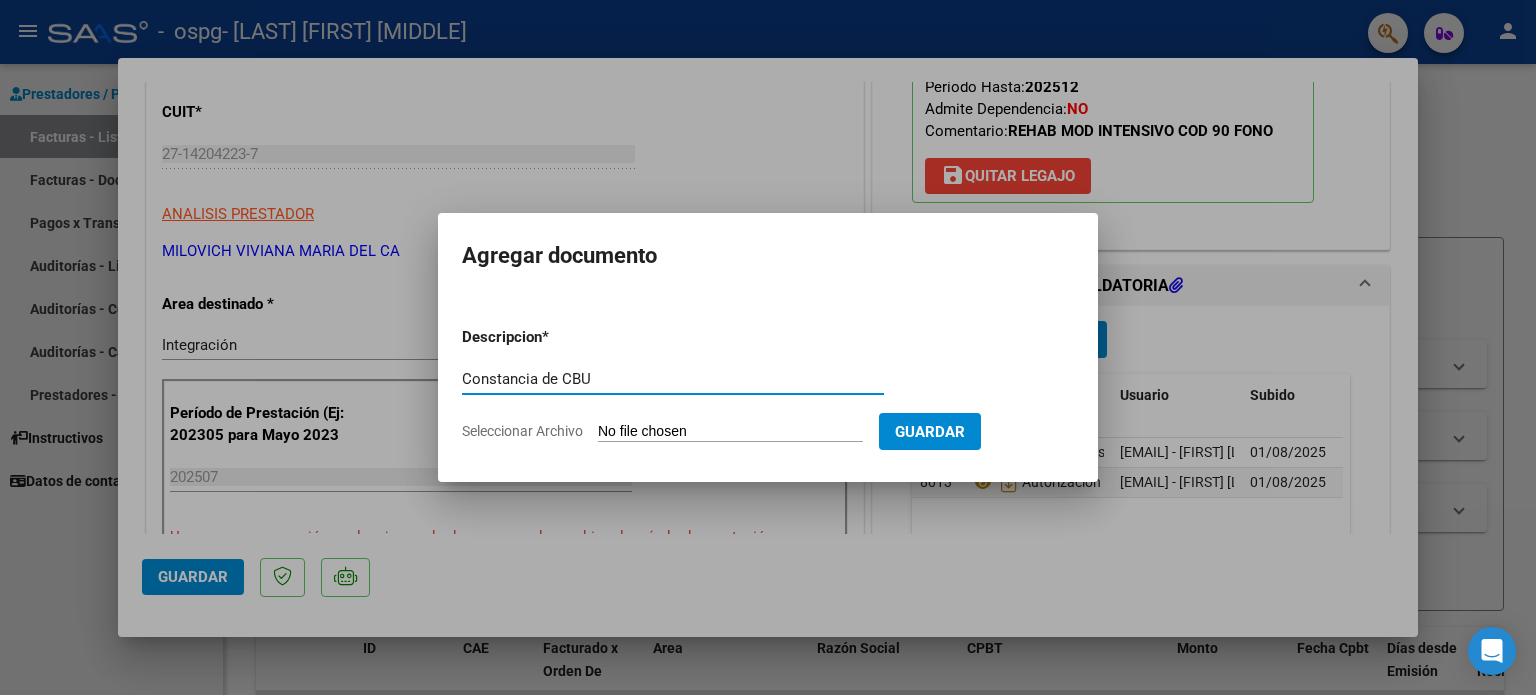 type on "Constancia de CBU" 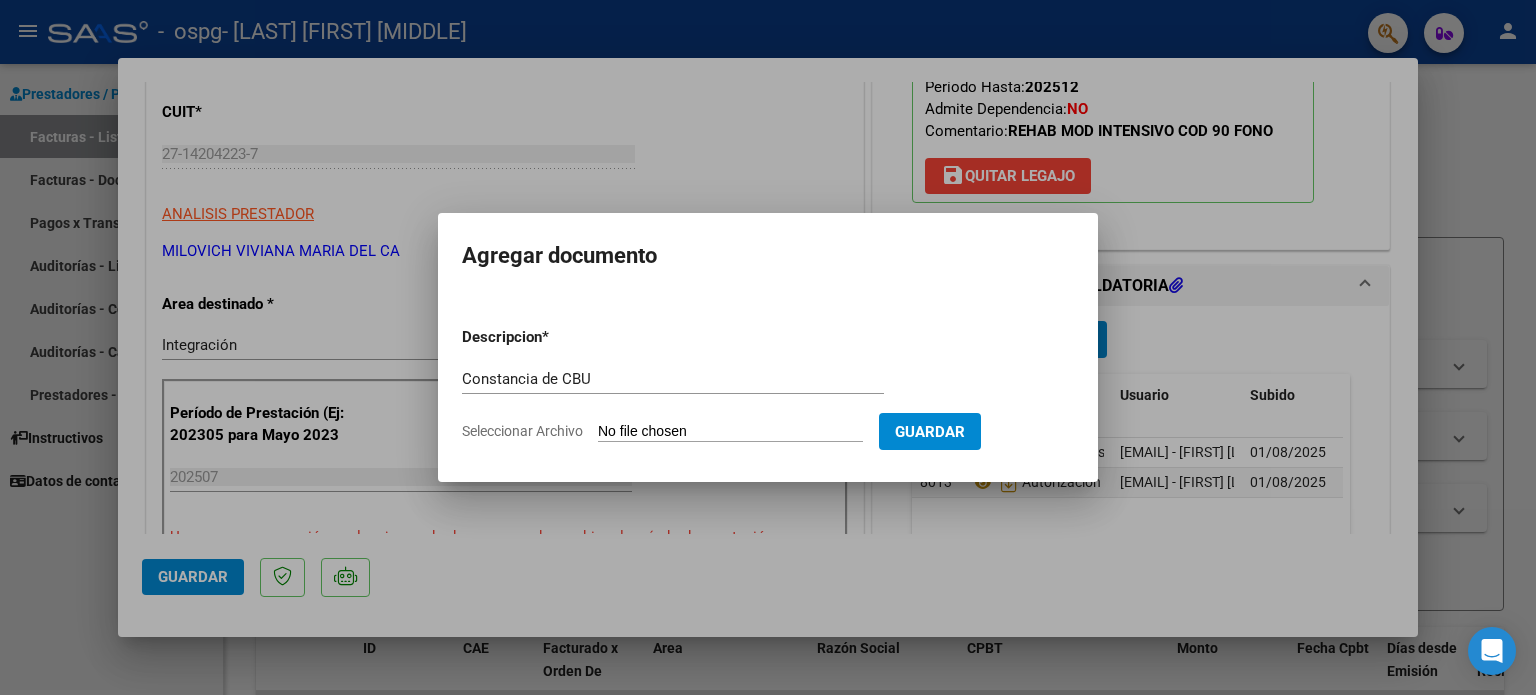 type on "C:\fakepath\Gmail - Notificación Banco Provincia-Comprobante CBU.pdf" 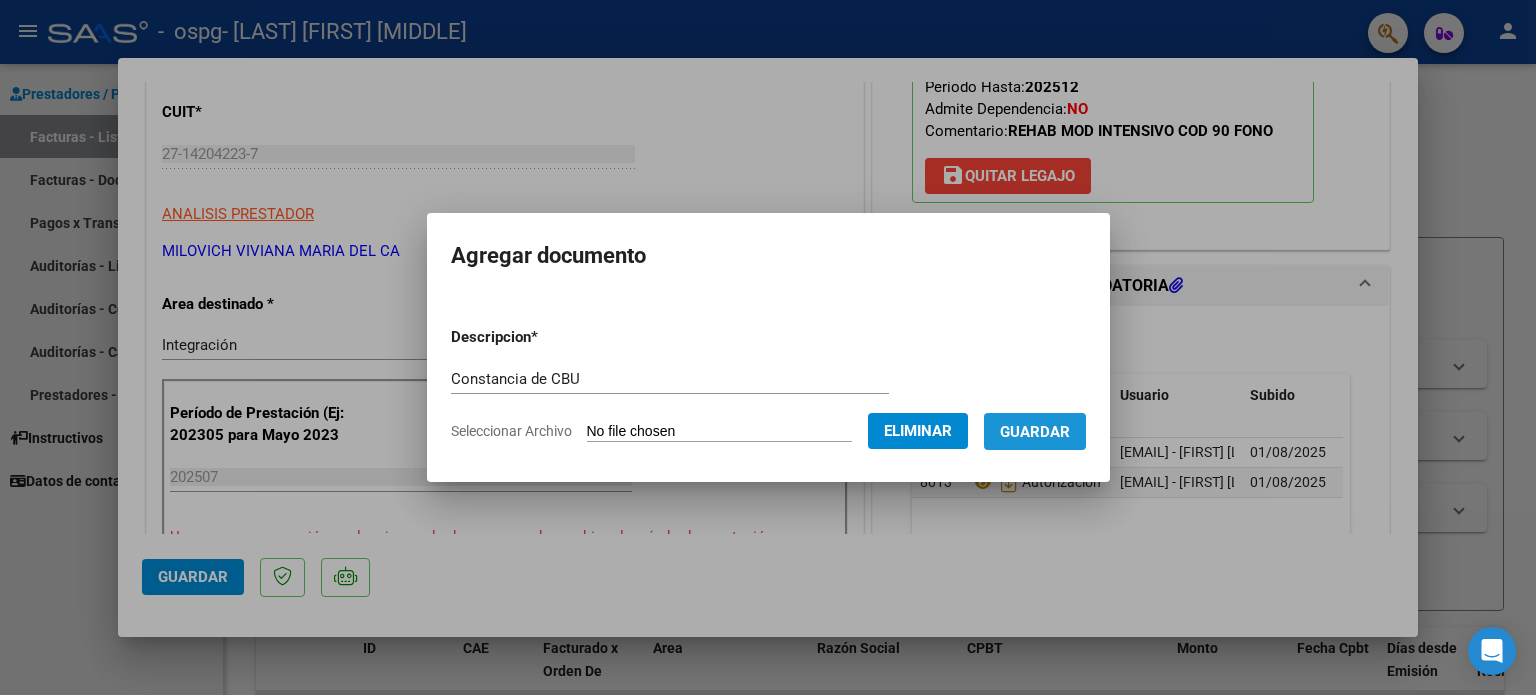 click on "Guardar" at bounding box center [1035, 432] 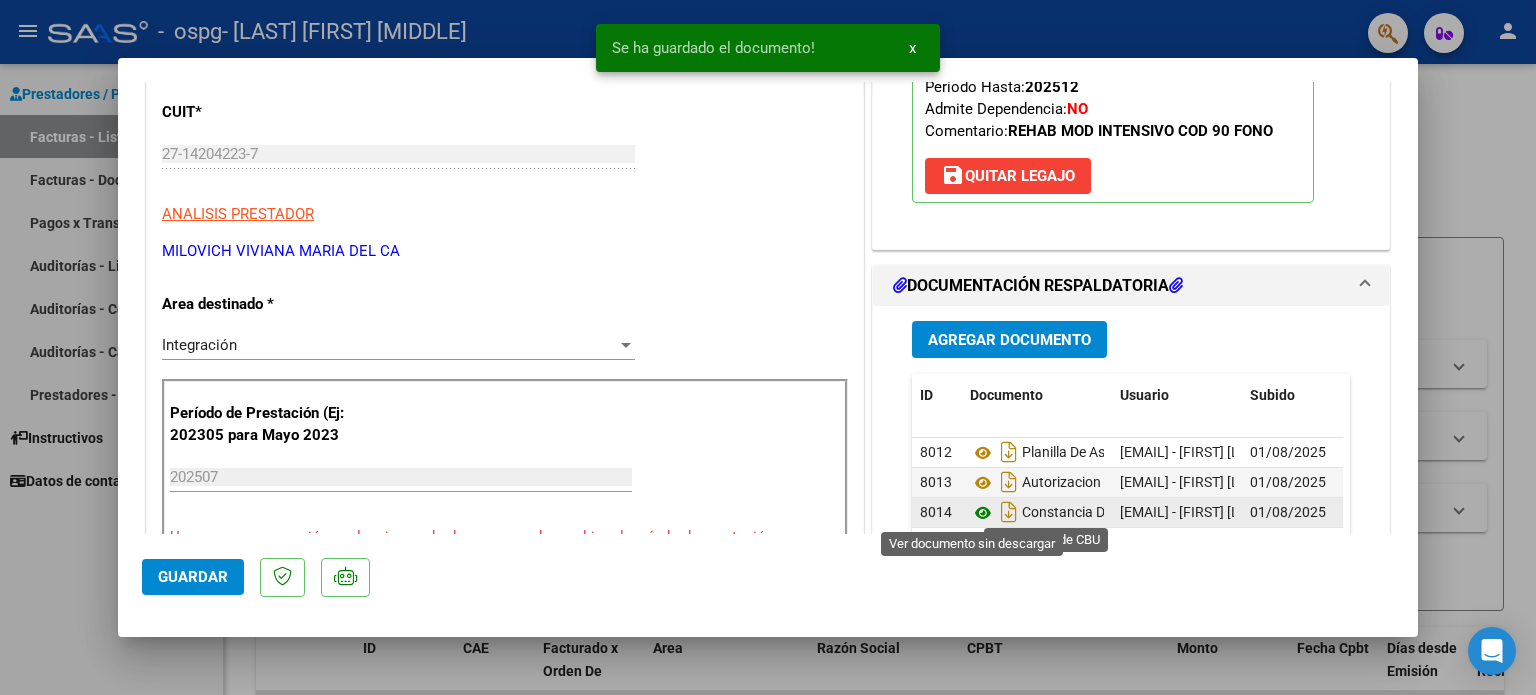 click 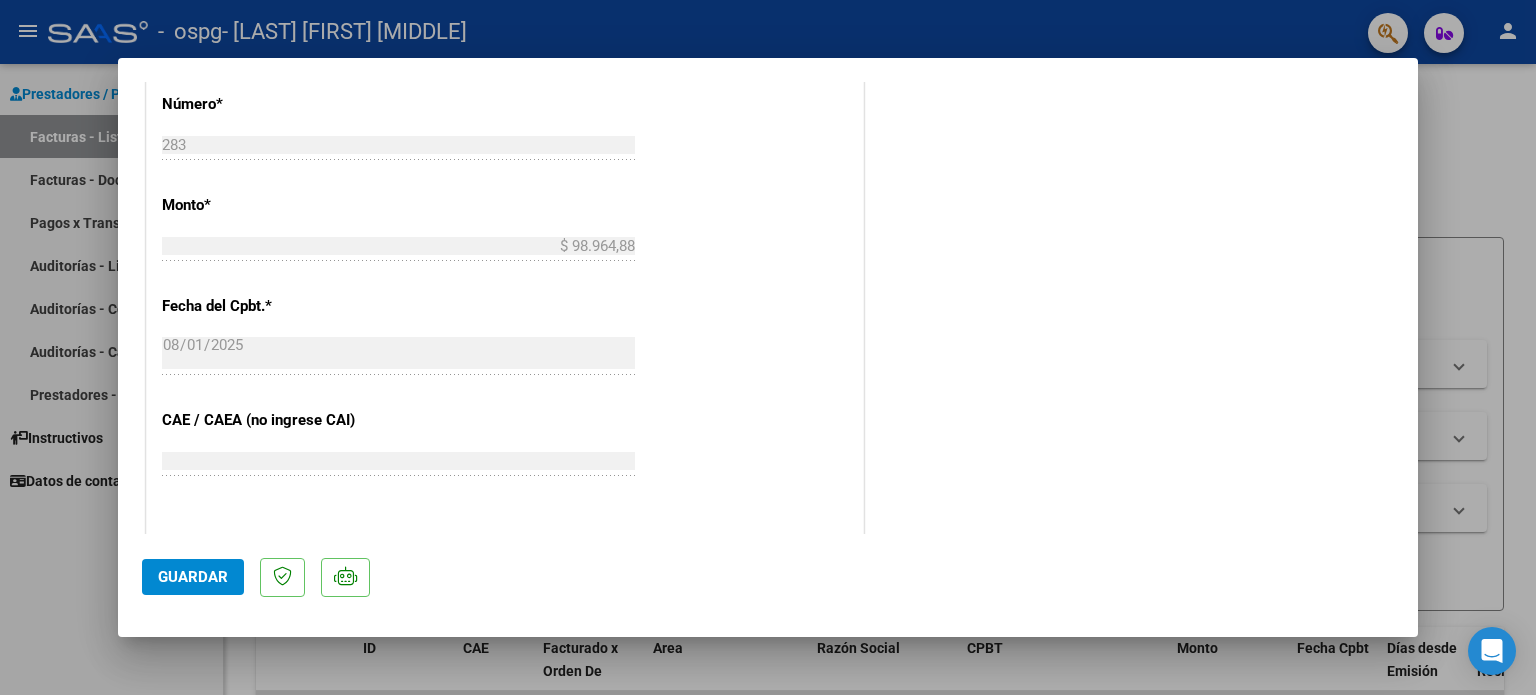 scroll, scrollTop: 1000, scrollLeft: 0, axis: vertical 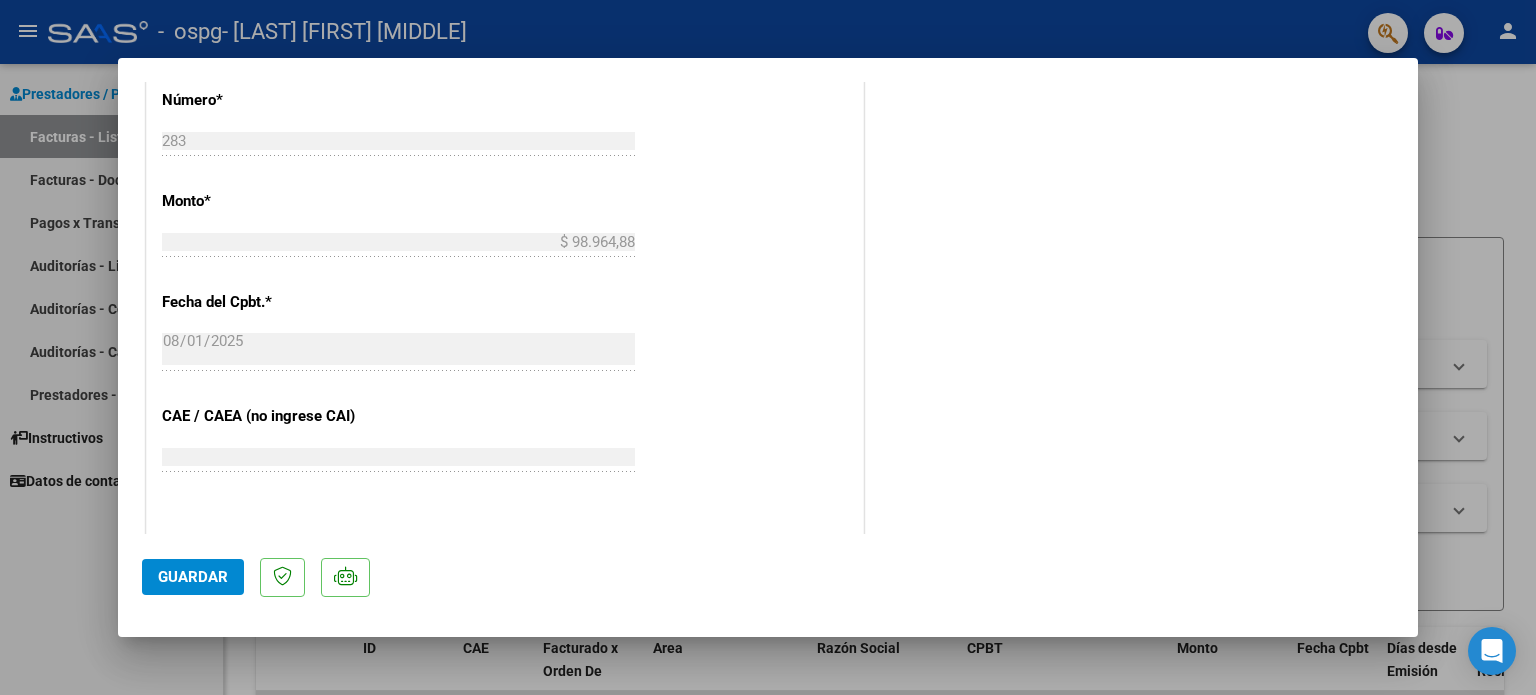 click on "Guardar" 